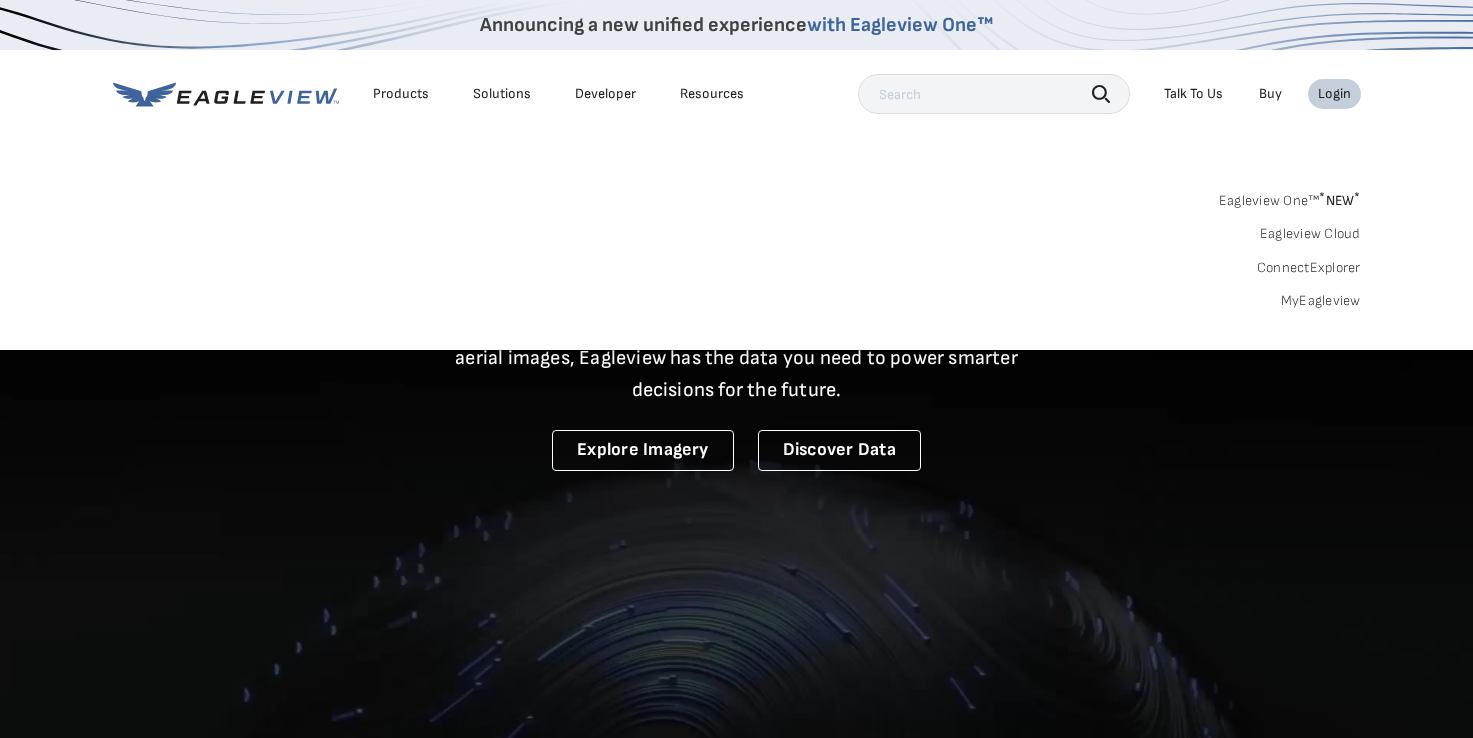 scroll, scrollTop: 0, scrollLeft: 0, axis: both 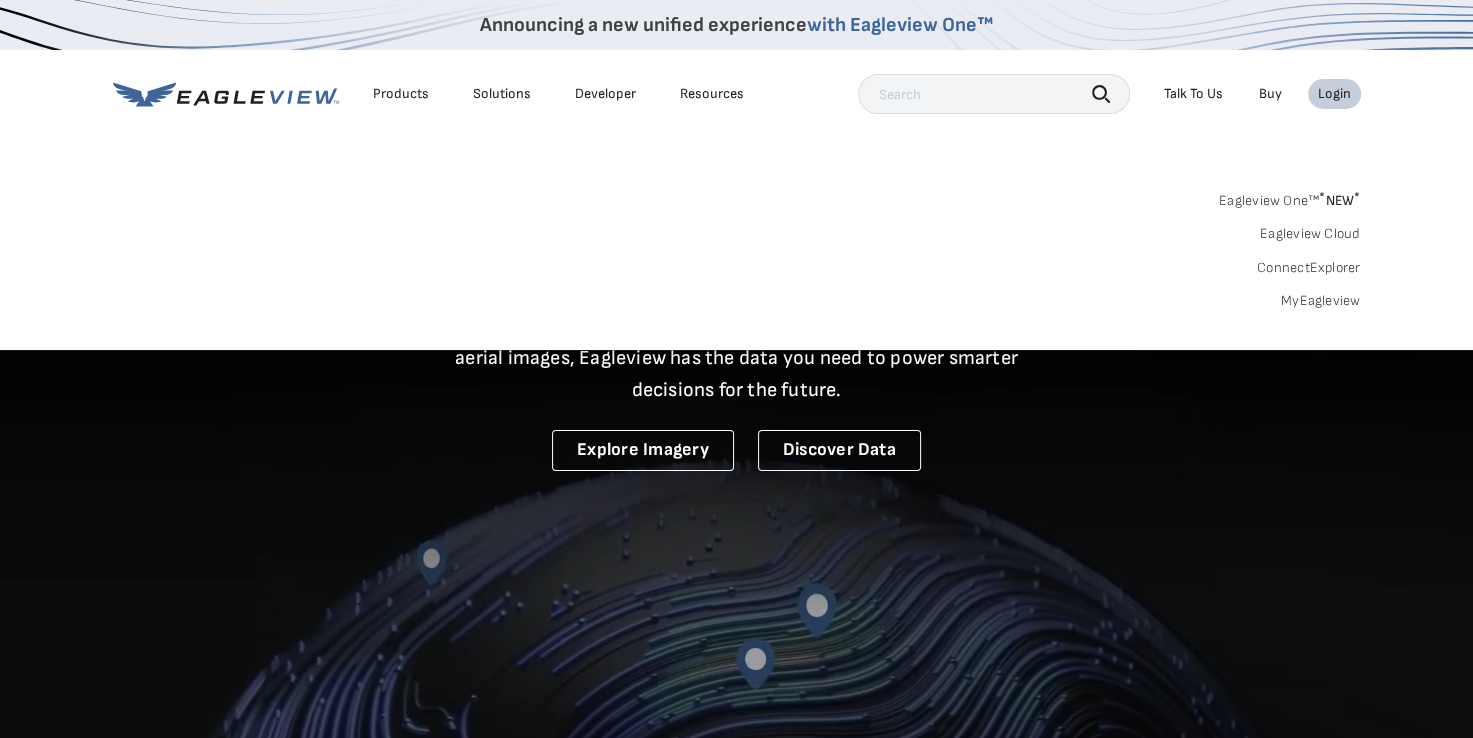 click on "Login" at bounding box center [1334, 94] 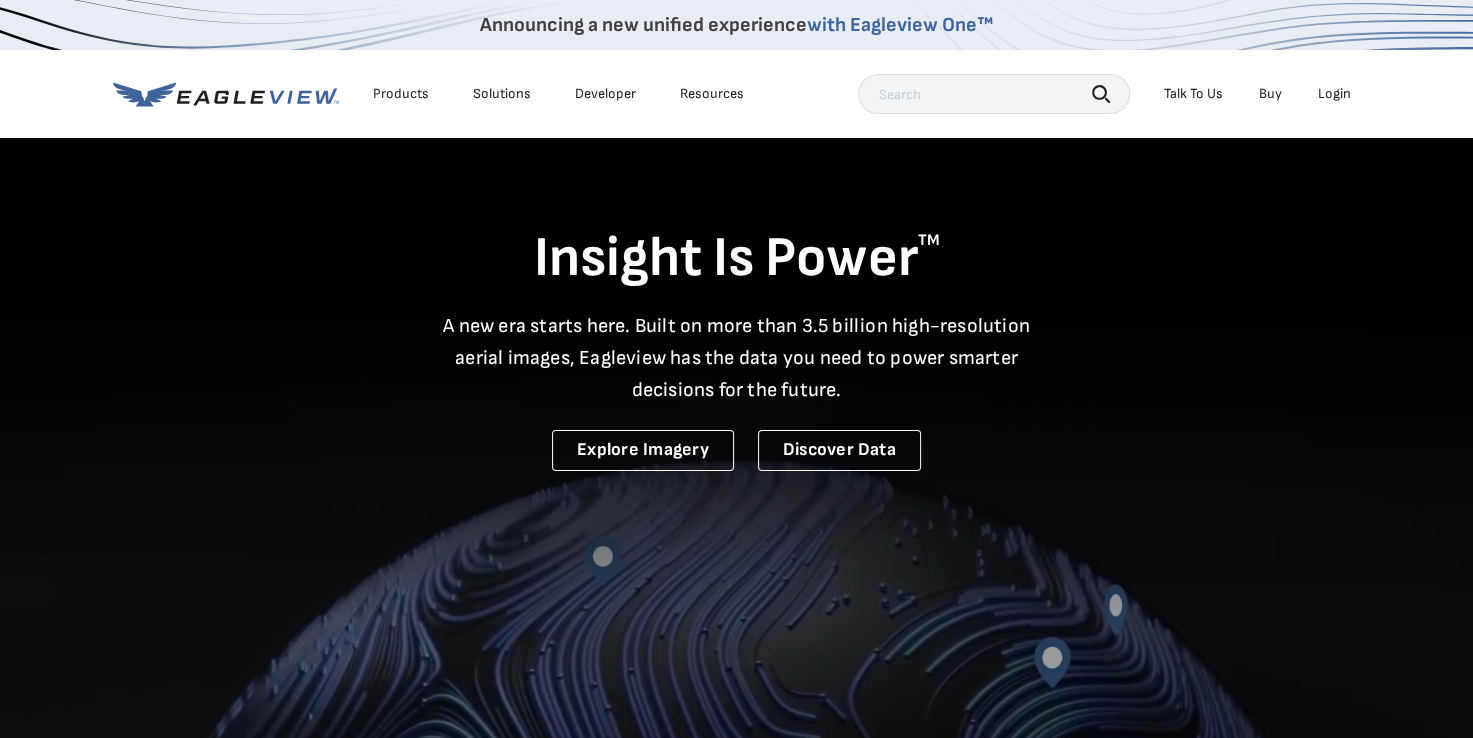 click on "Login" at bounding box center [1334, 94] 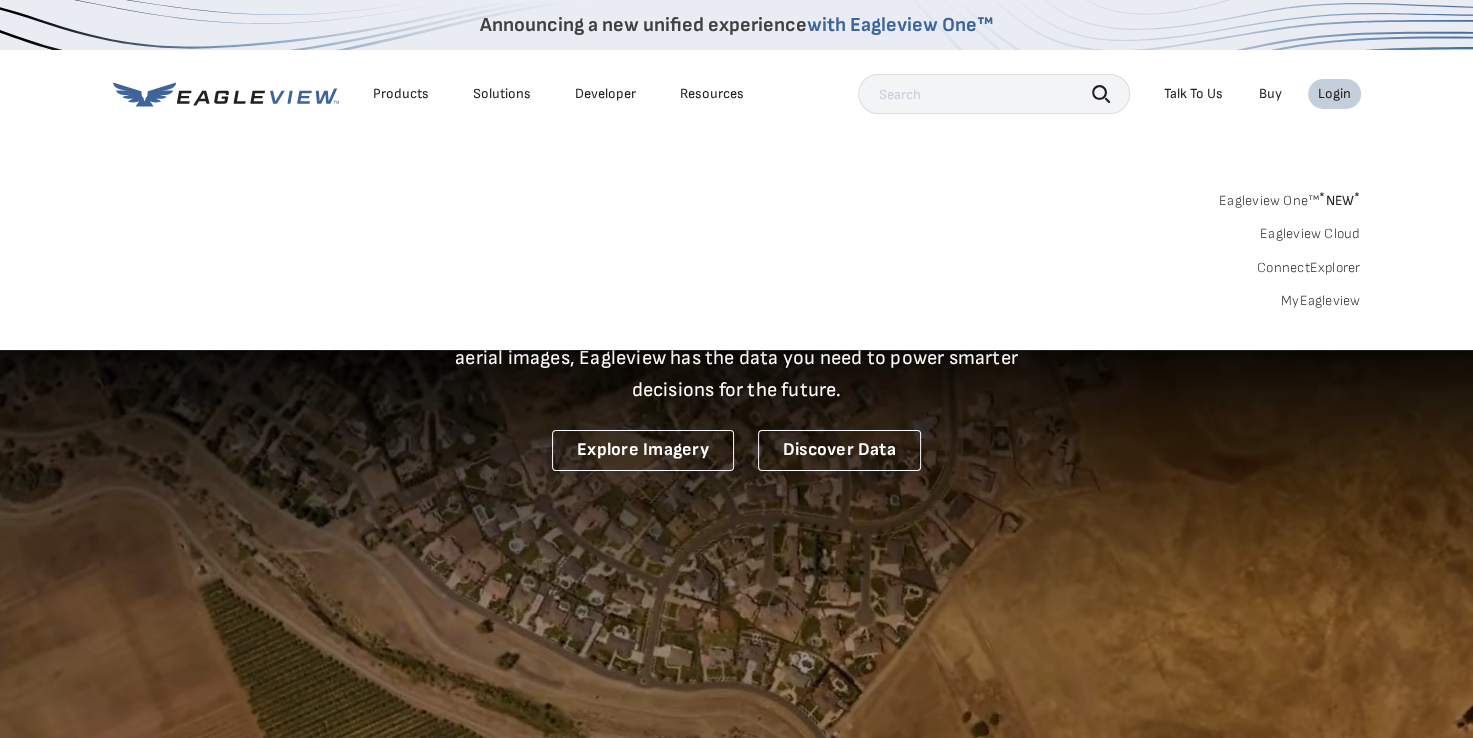 click on "MyEagleview" at bounding box center (1321, 301) 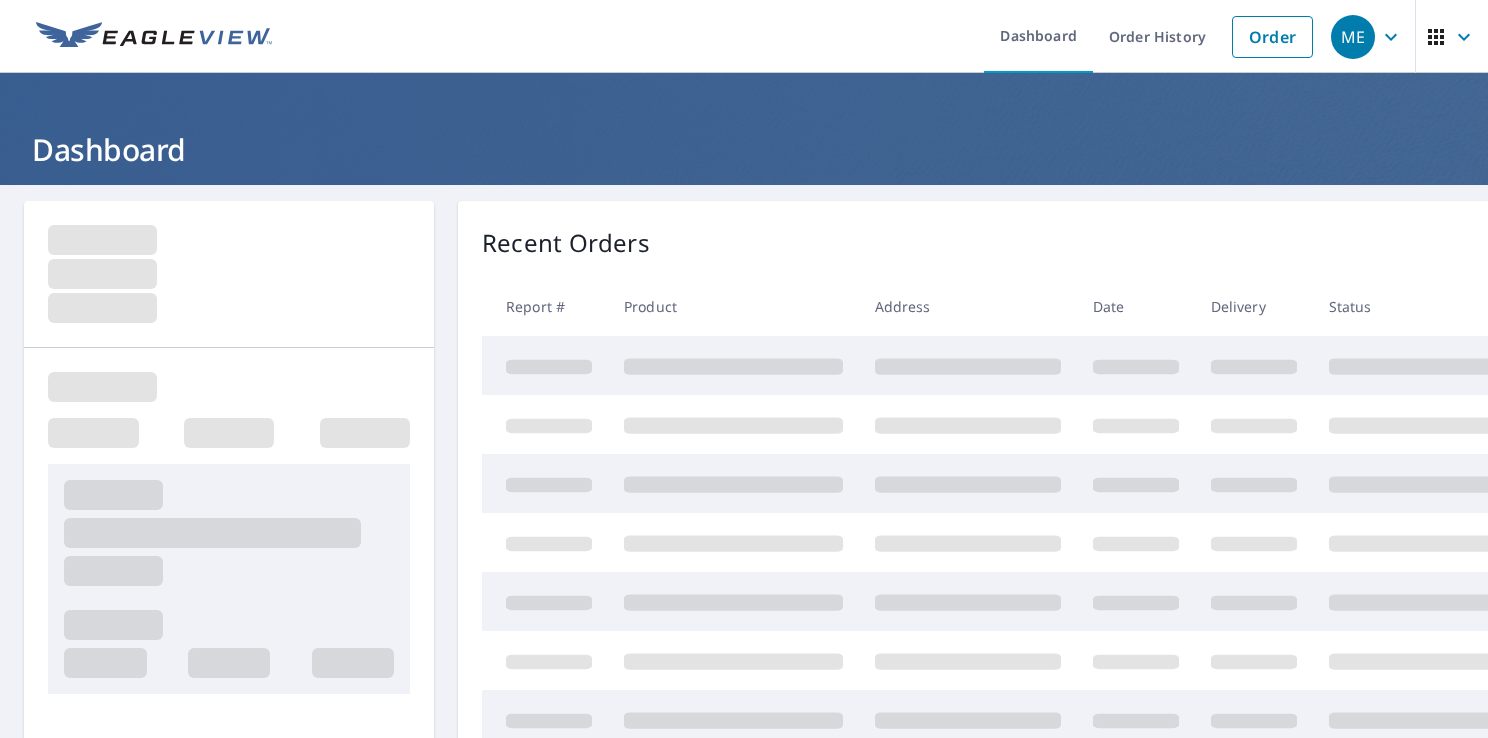 scroll, scrollTop: 0, scrollLeft: 0, axis: both 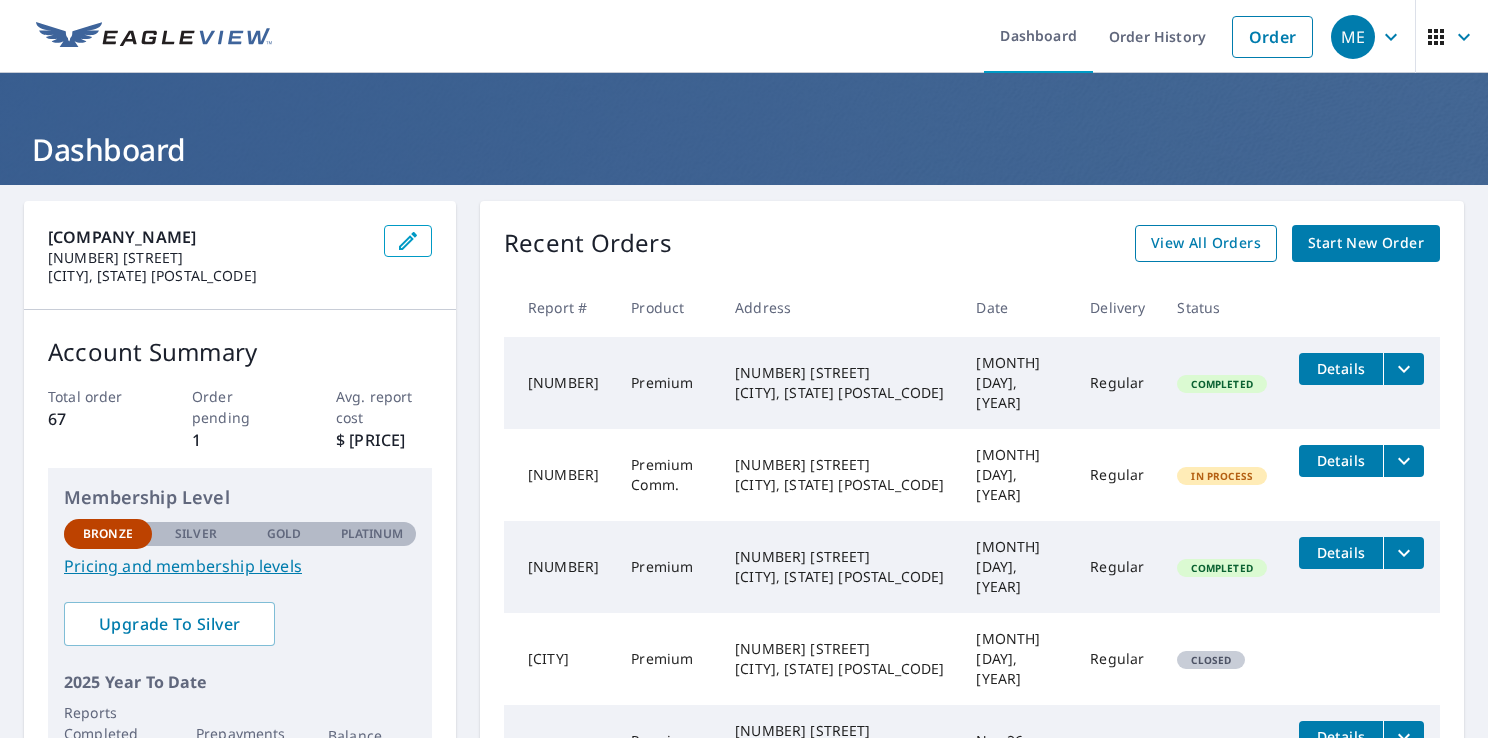 click on "View All Orders" at bounding box center (1206, 243) 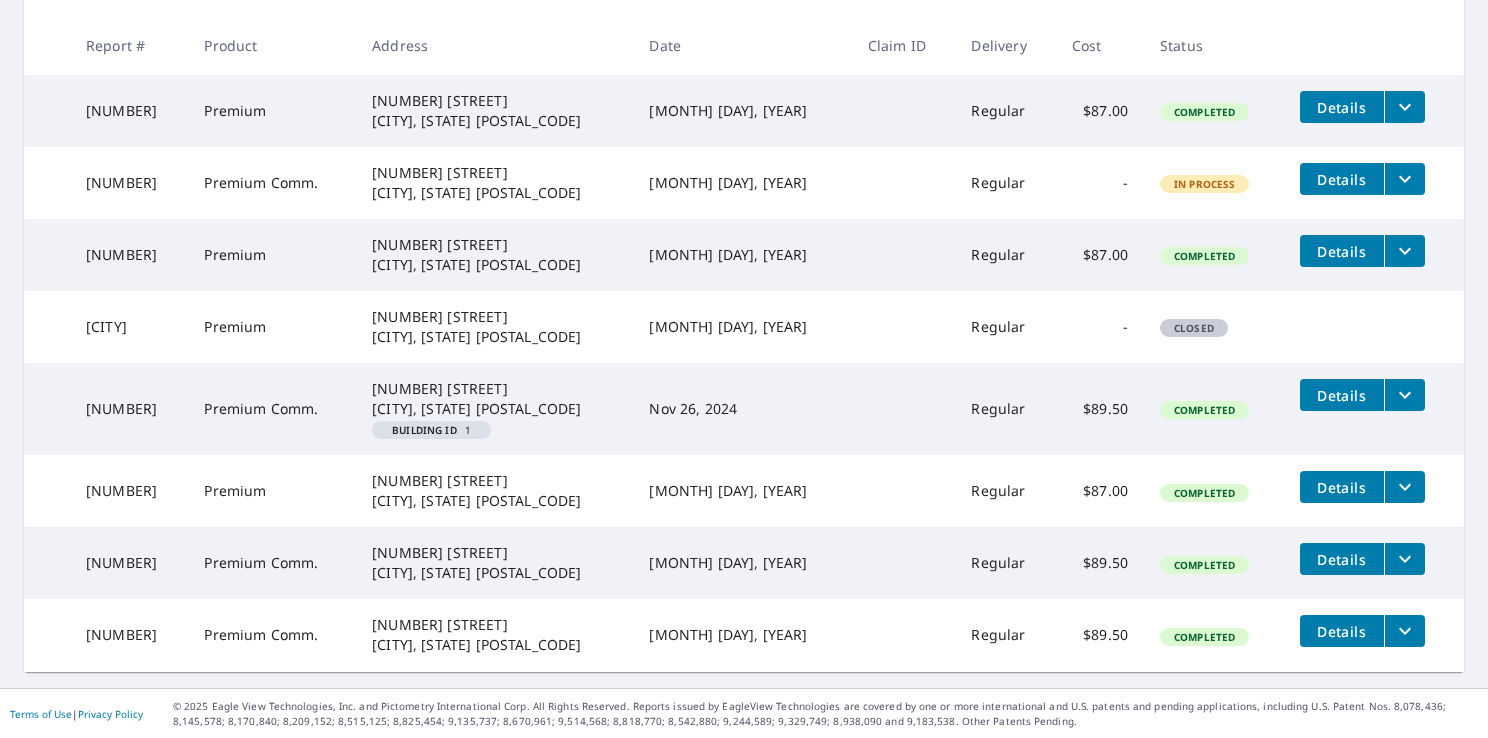 scroll, scrollTop: 0, scrollLeft: 0, axis: both 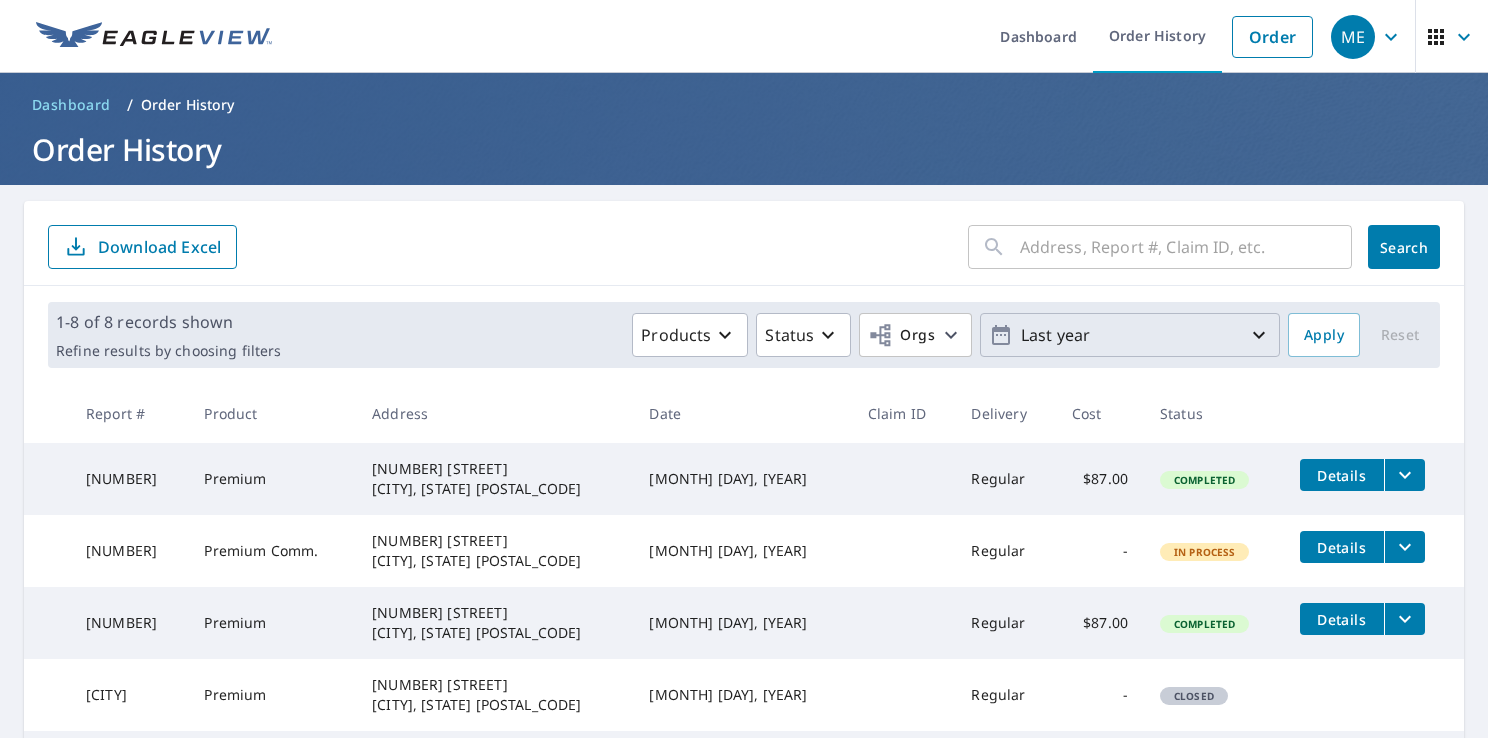 click 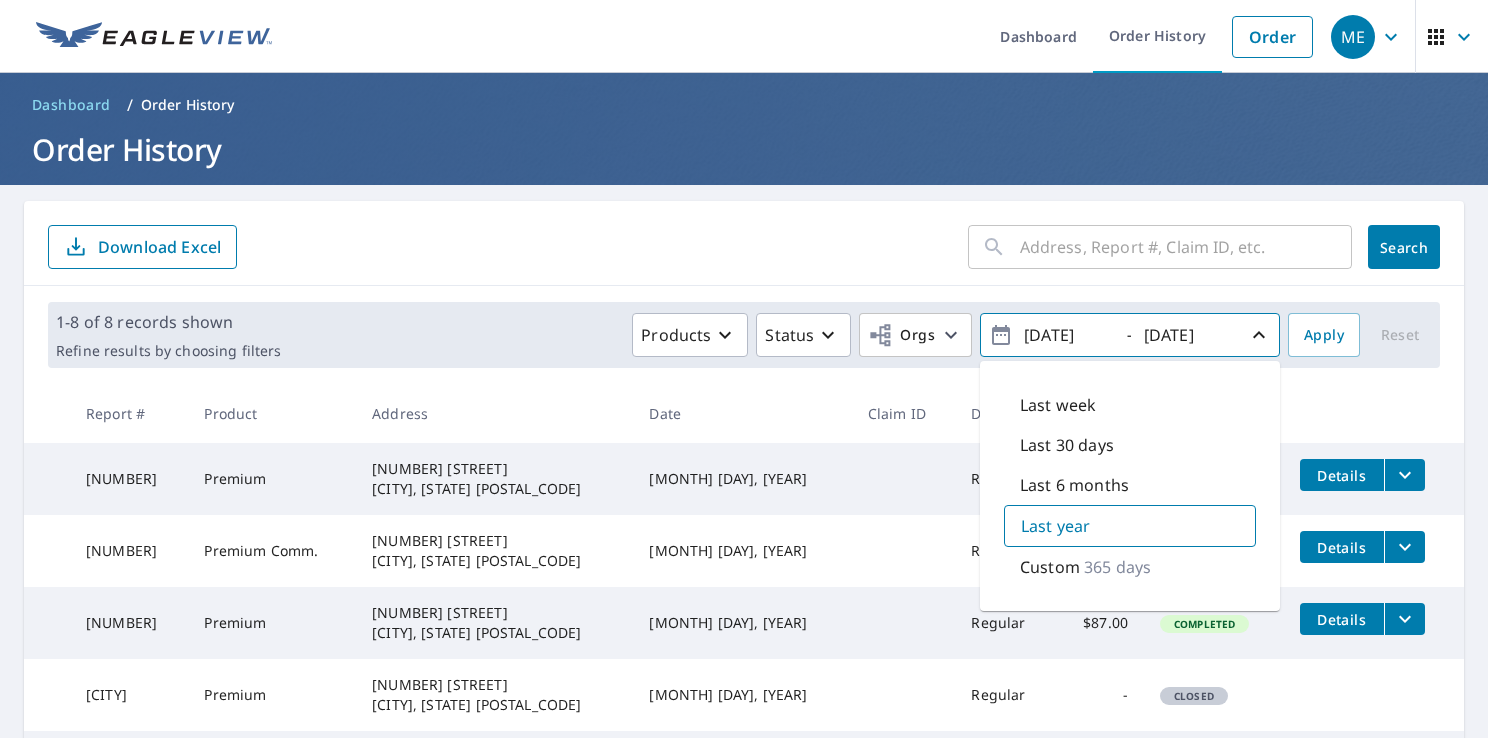 click on "365 days" at bounding box center [1117, 567] 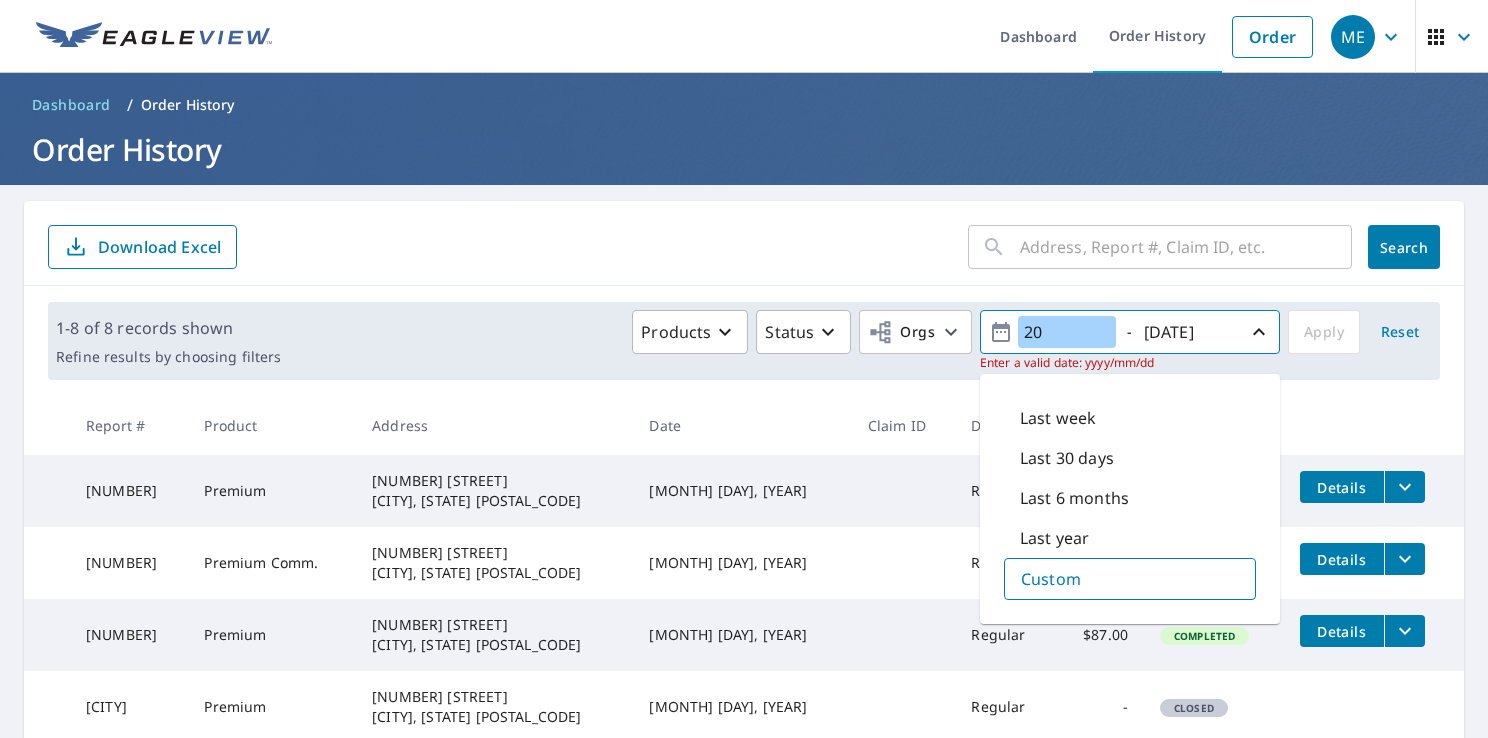 type on "2" 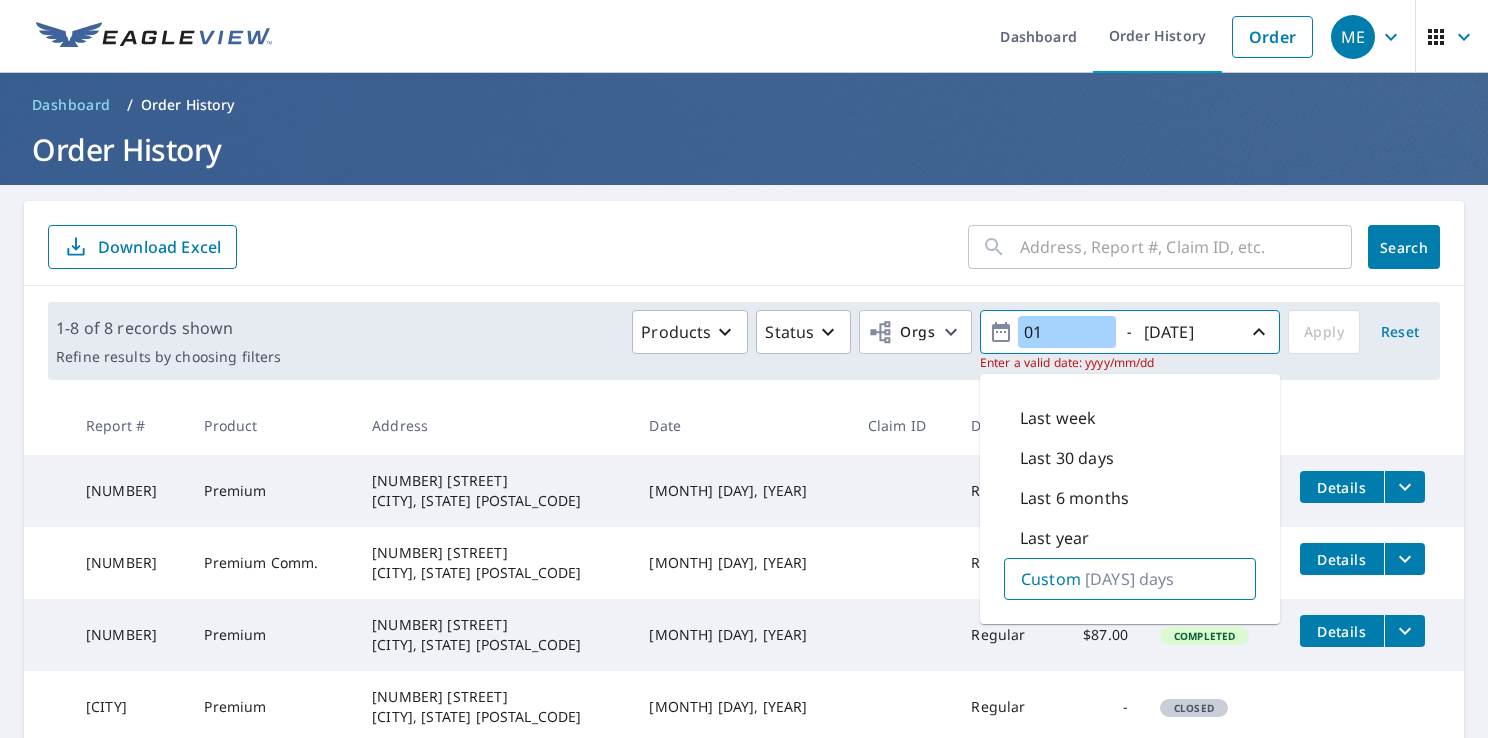 type on "0" 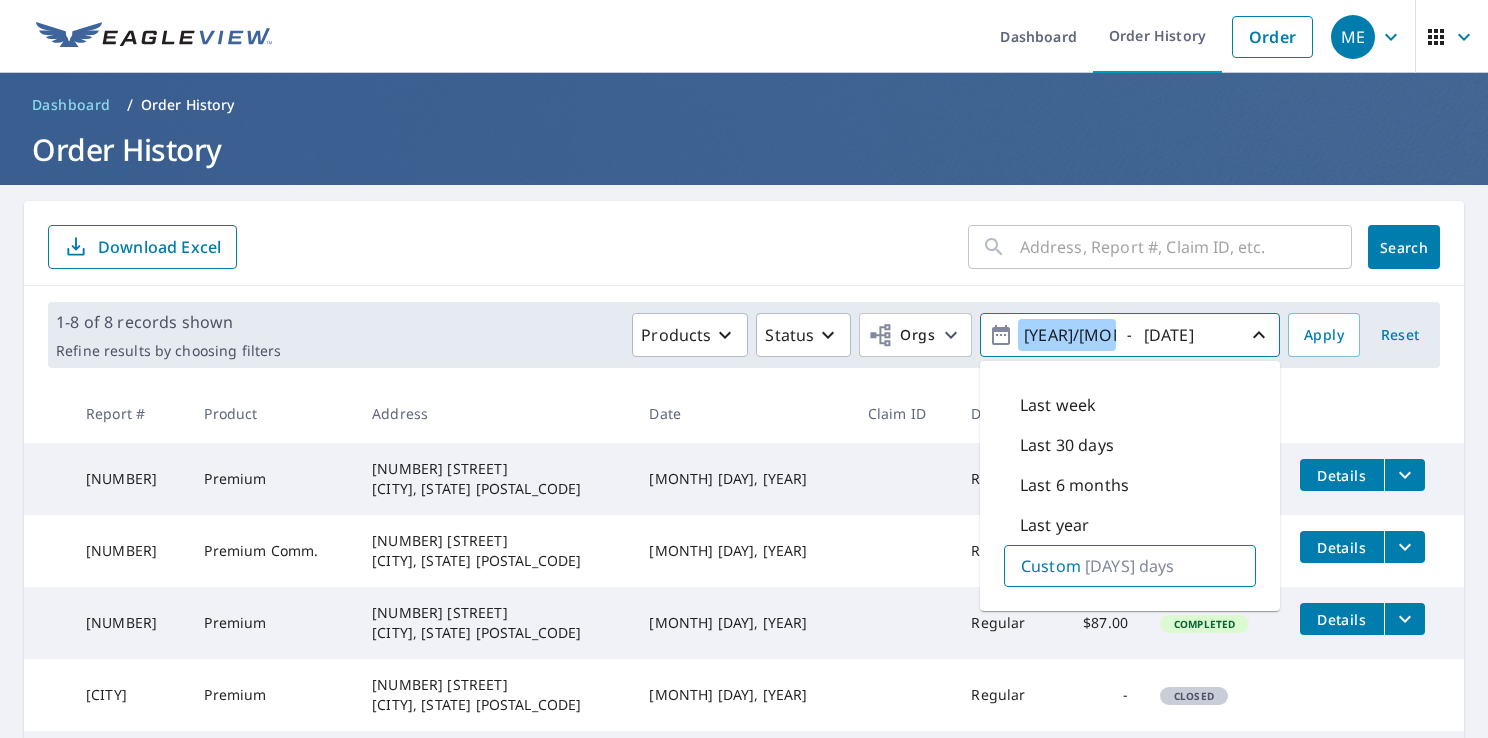 type on "[YEAR]/[MONTH]/[DAY]" 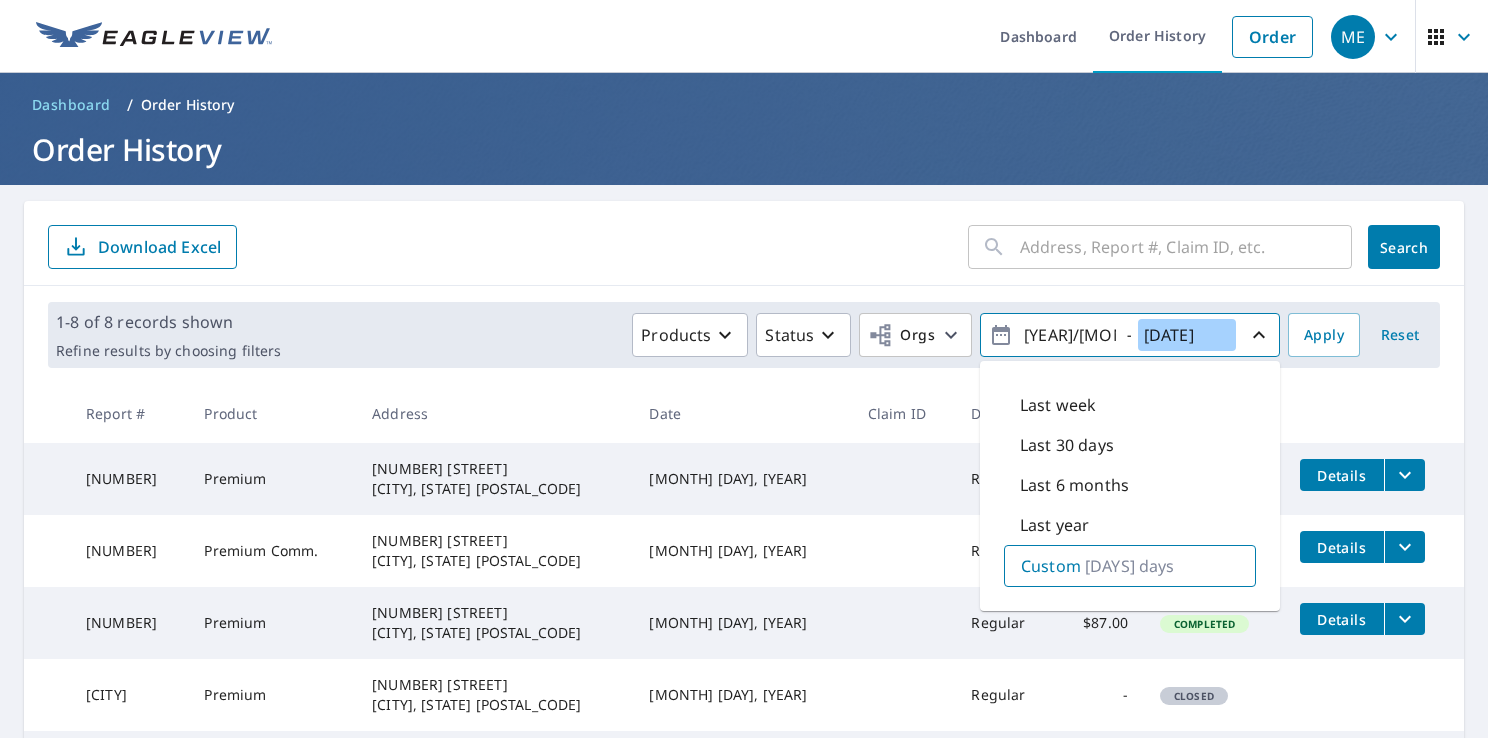click on "[DATE]" at bounding box center (1187, 335) 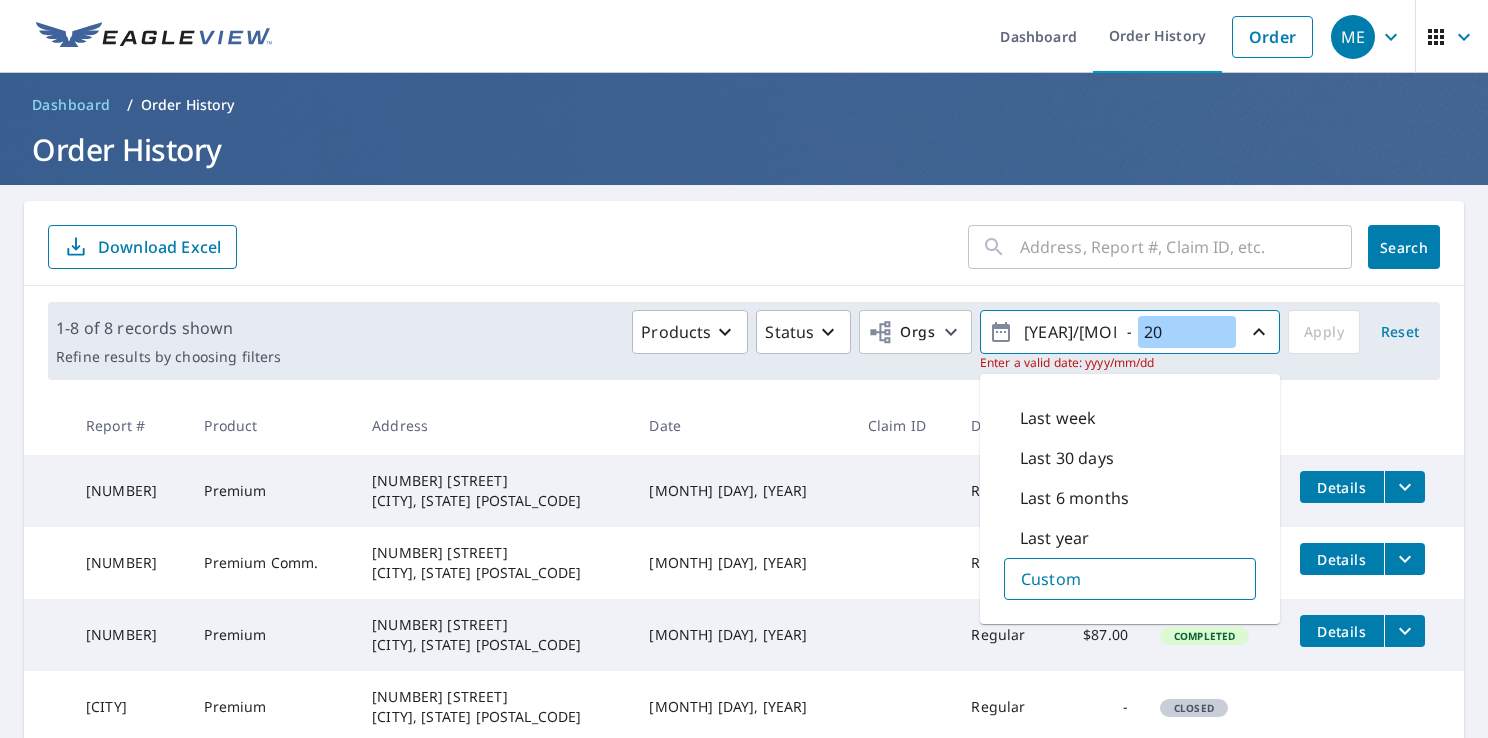type on "2" 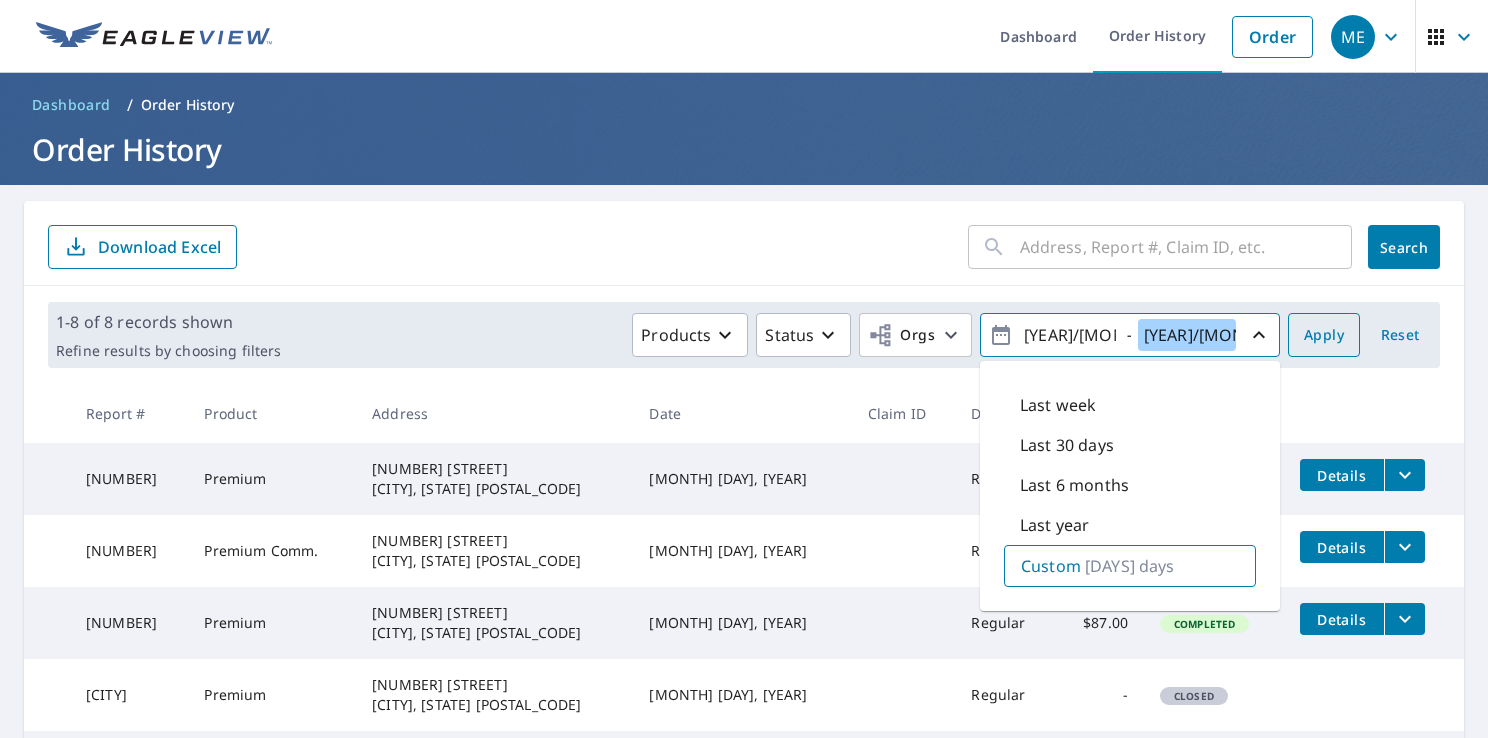 type on "[YEAR]/[MONTH]/[DAY]" 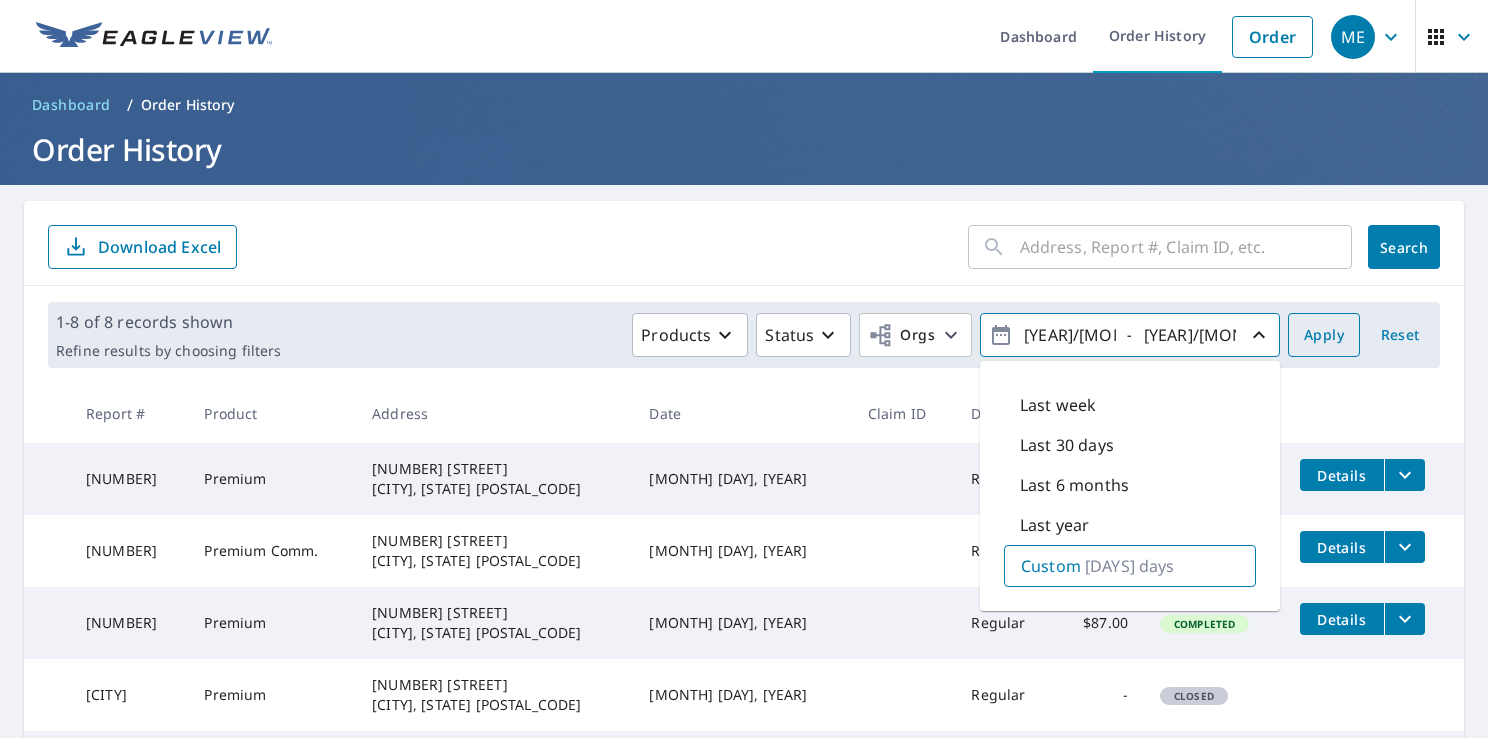 click on "Apply" at bounding box center (1324, 335) 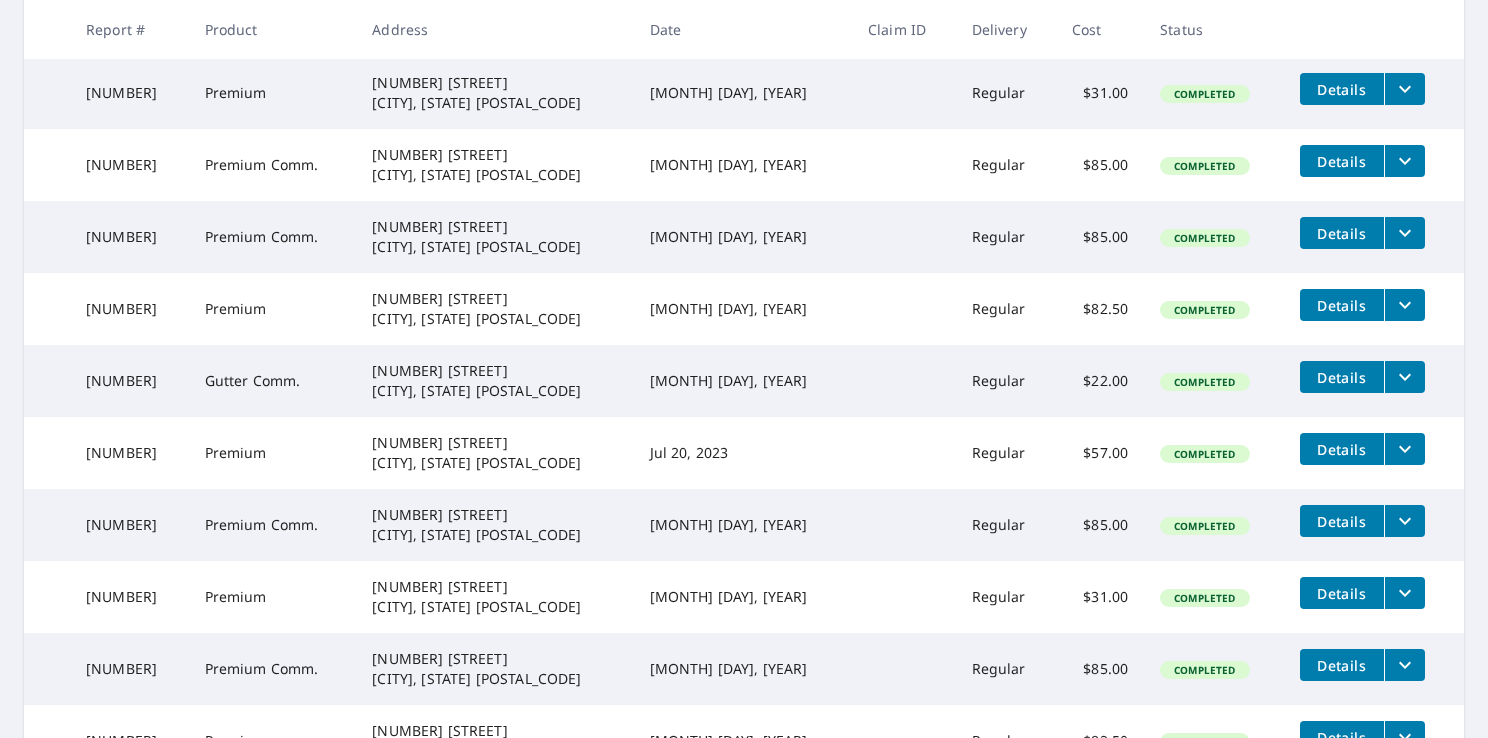 scroll, scrollTop: 71, scrollLeft: 0, axis: vertical 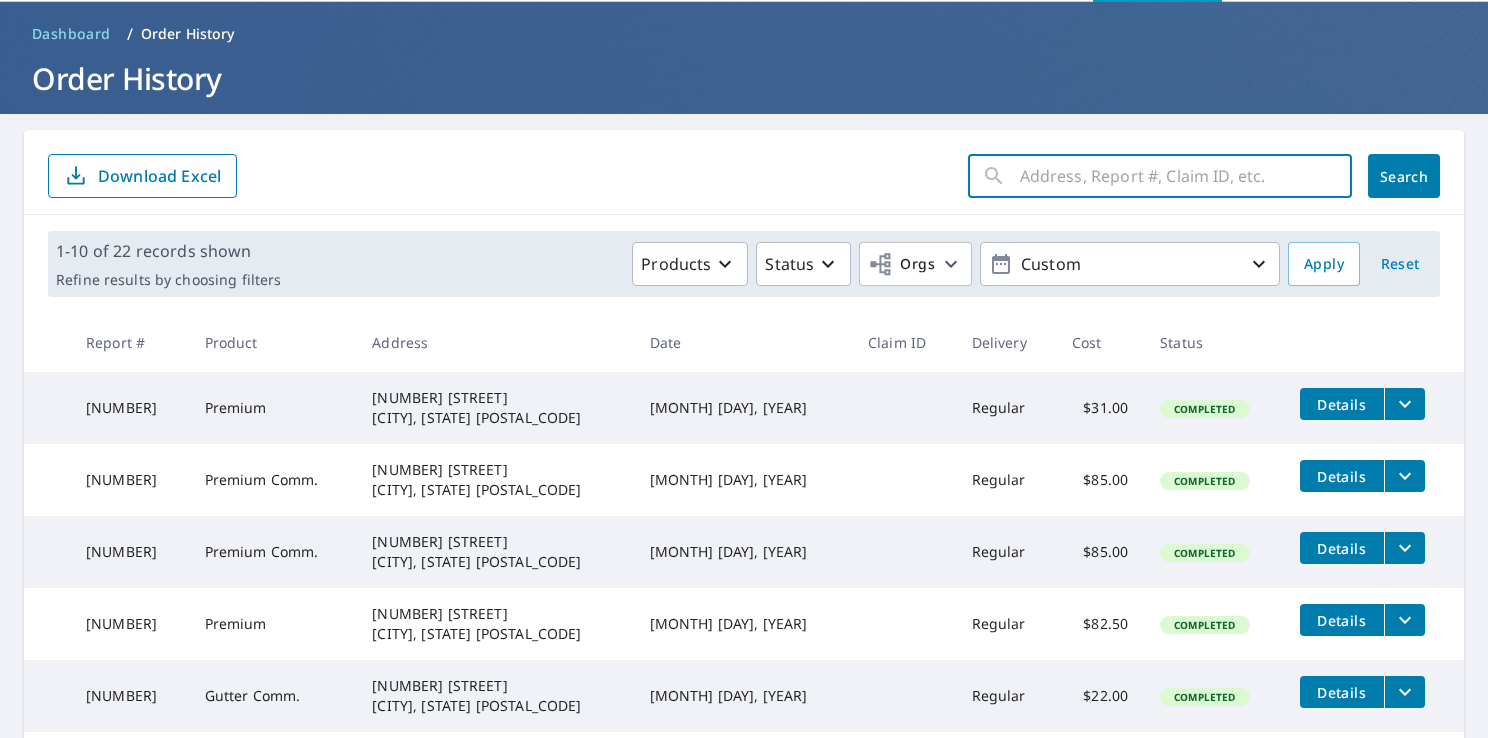 click at bounding box center (1186, 176) 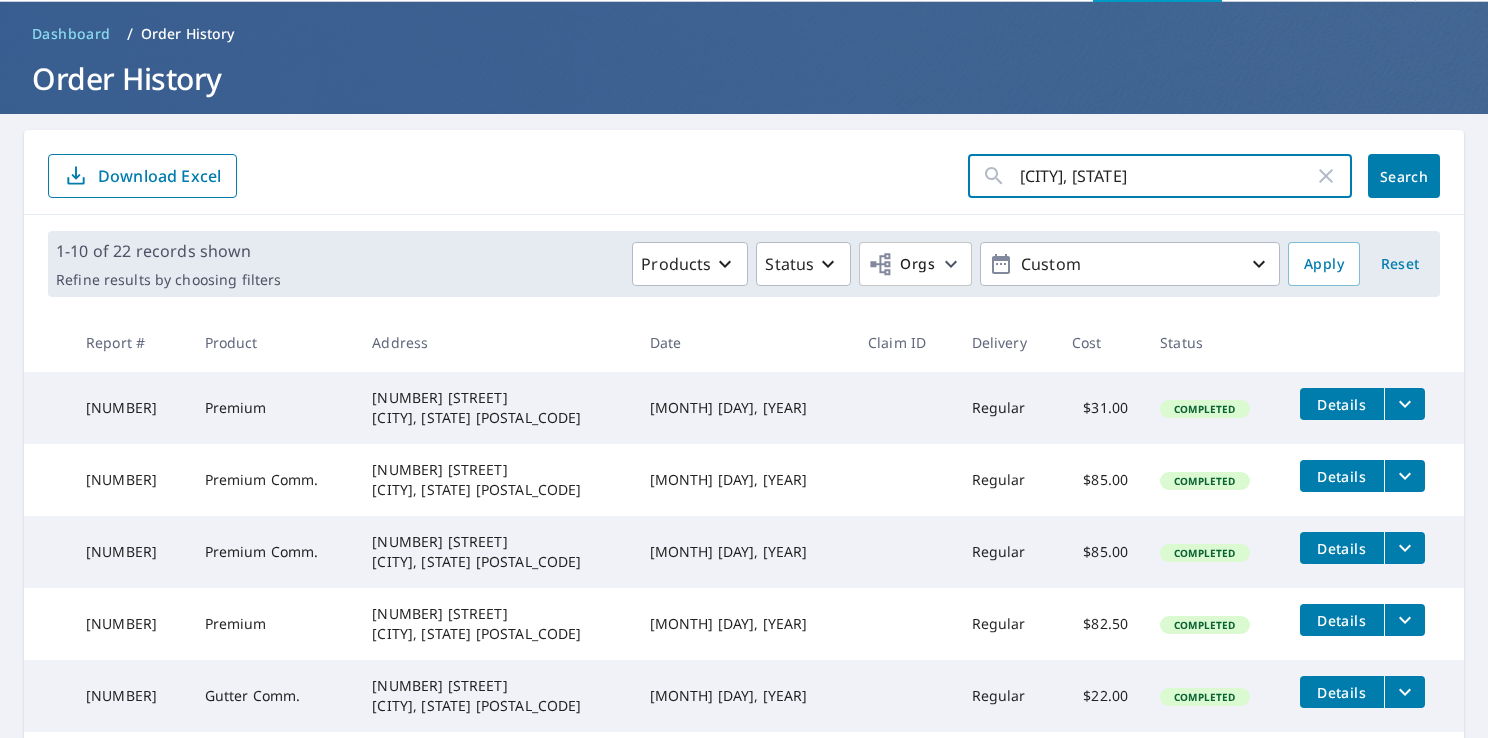 type on "[CITY], [STATE]" 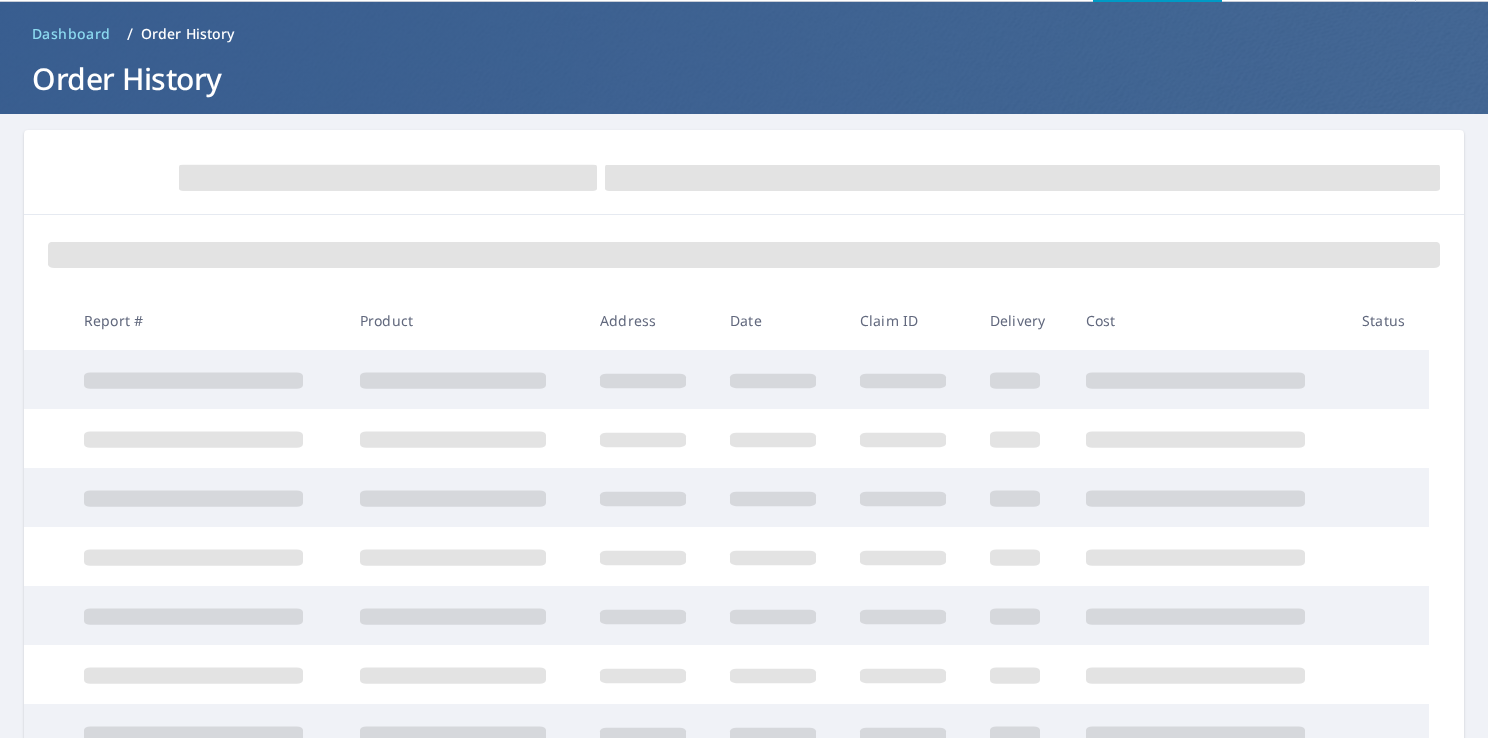 scroll, scrollTop: 0, scrollLeft: 0, axis: both 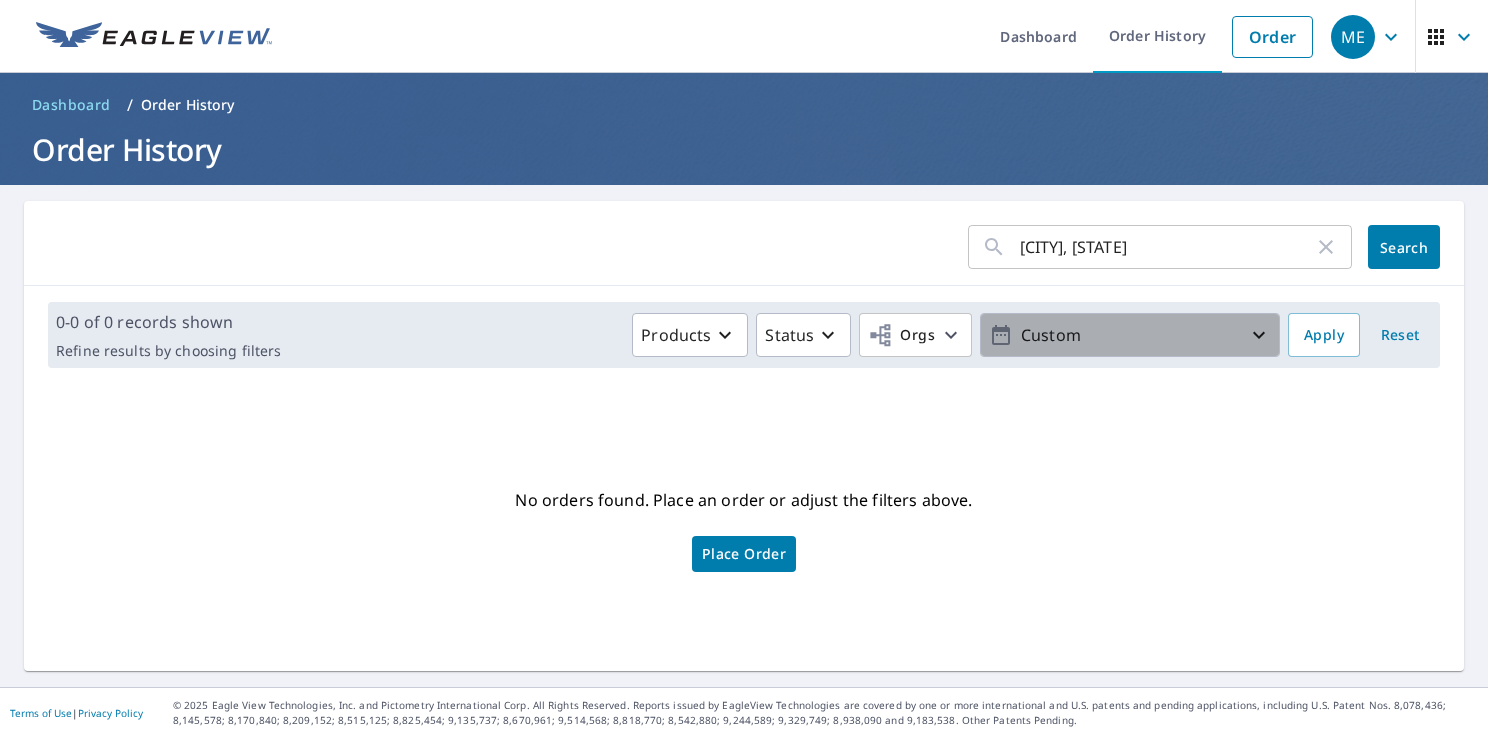 click 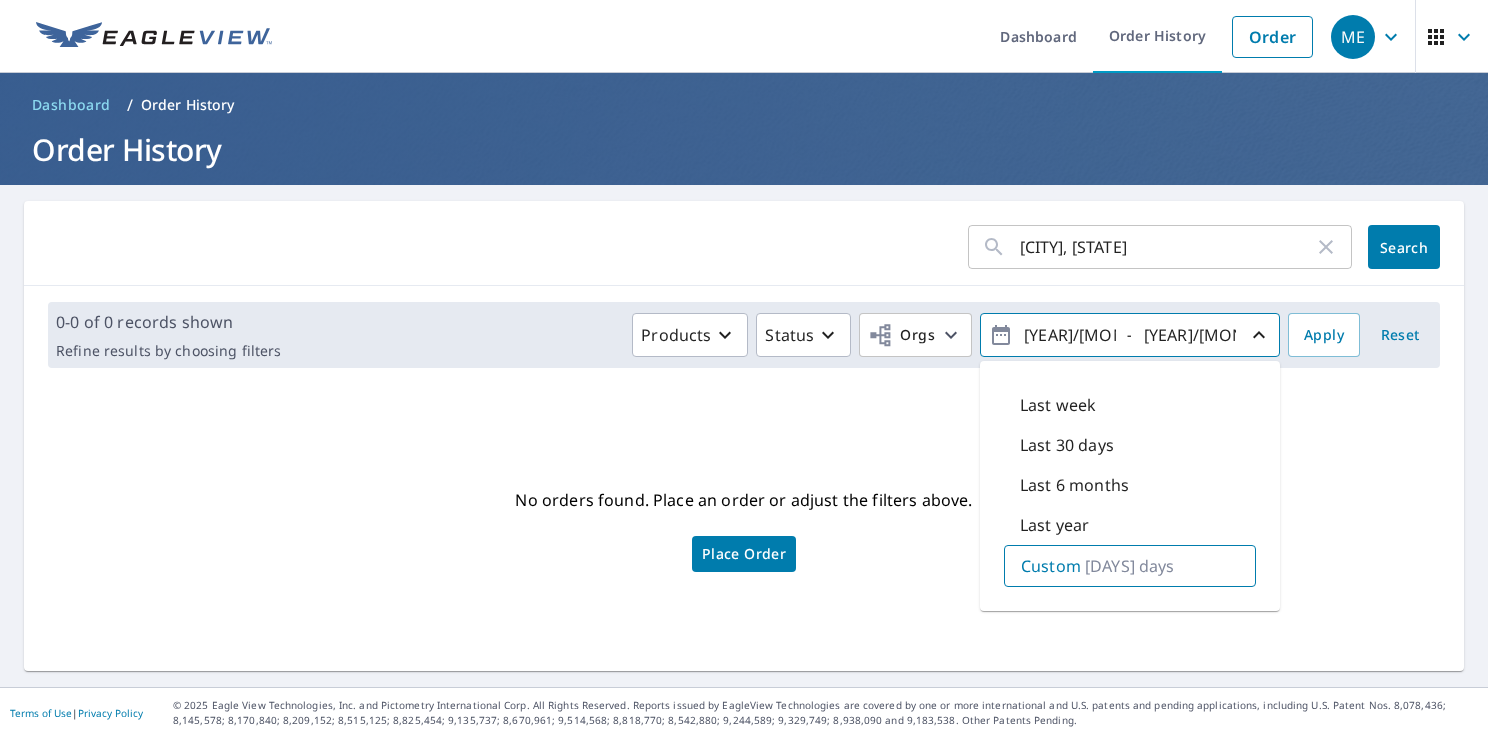 click on "Last year" at bounding box center [1054, 525] 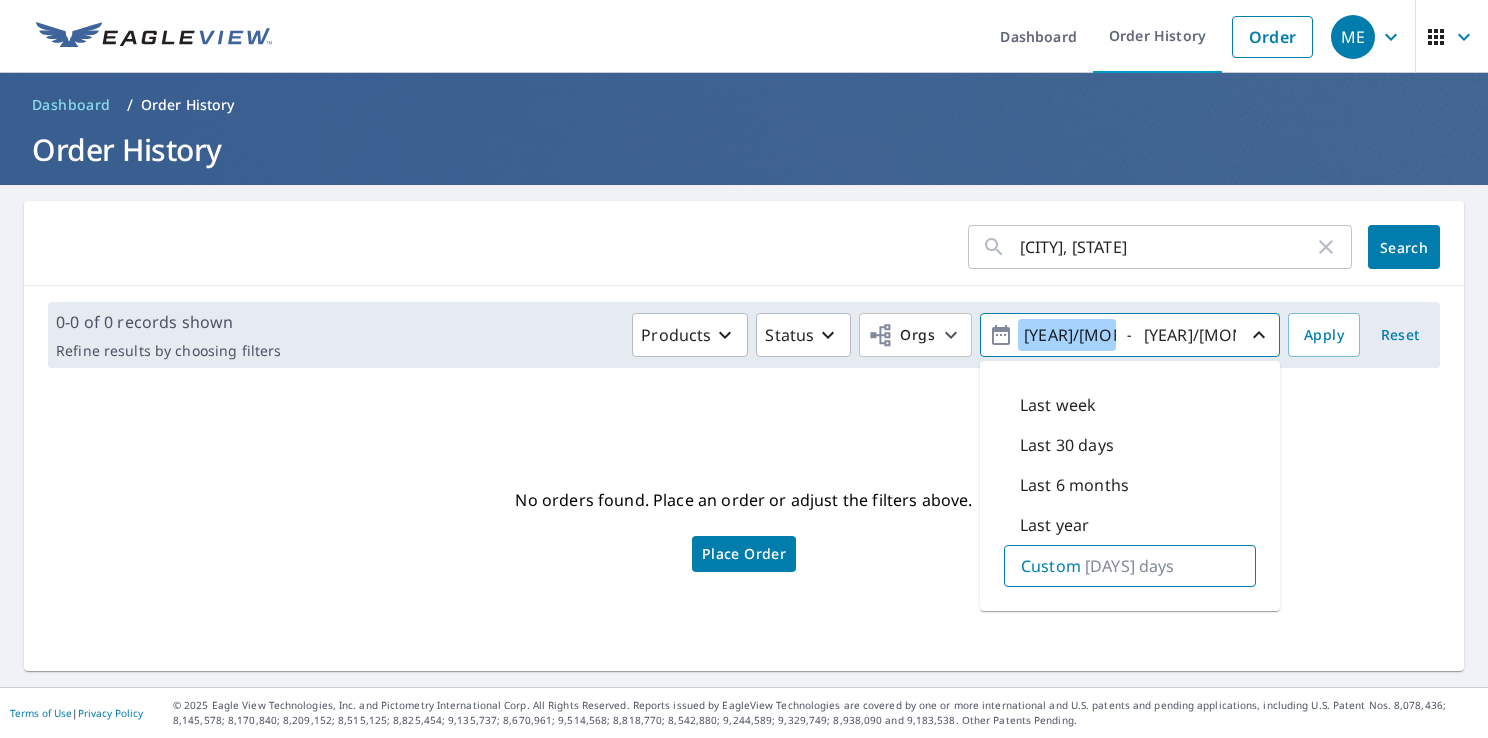 type on "[DATE]" 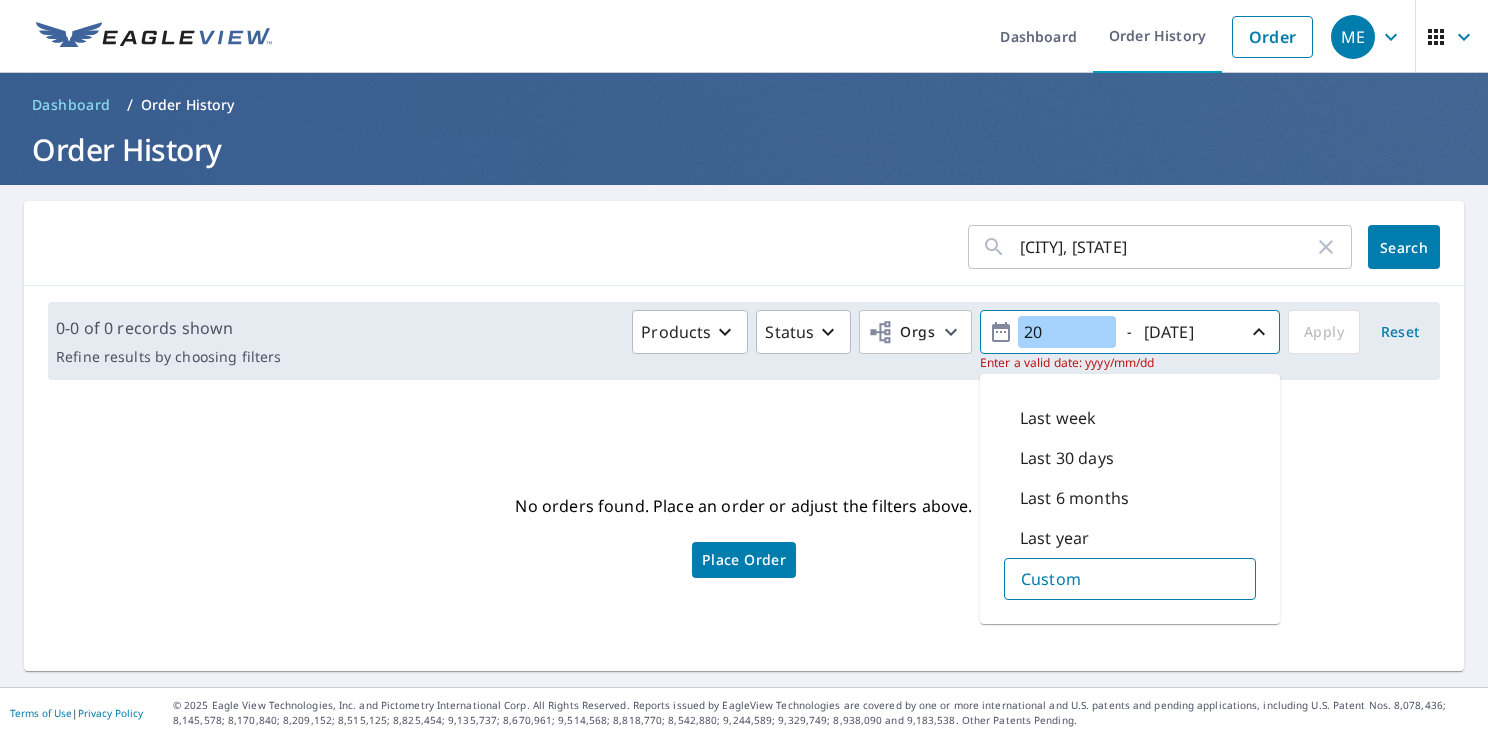 type on "2" 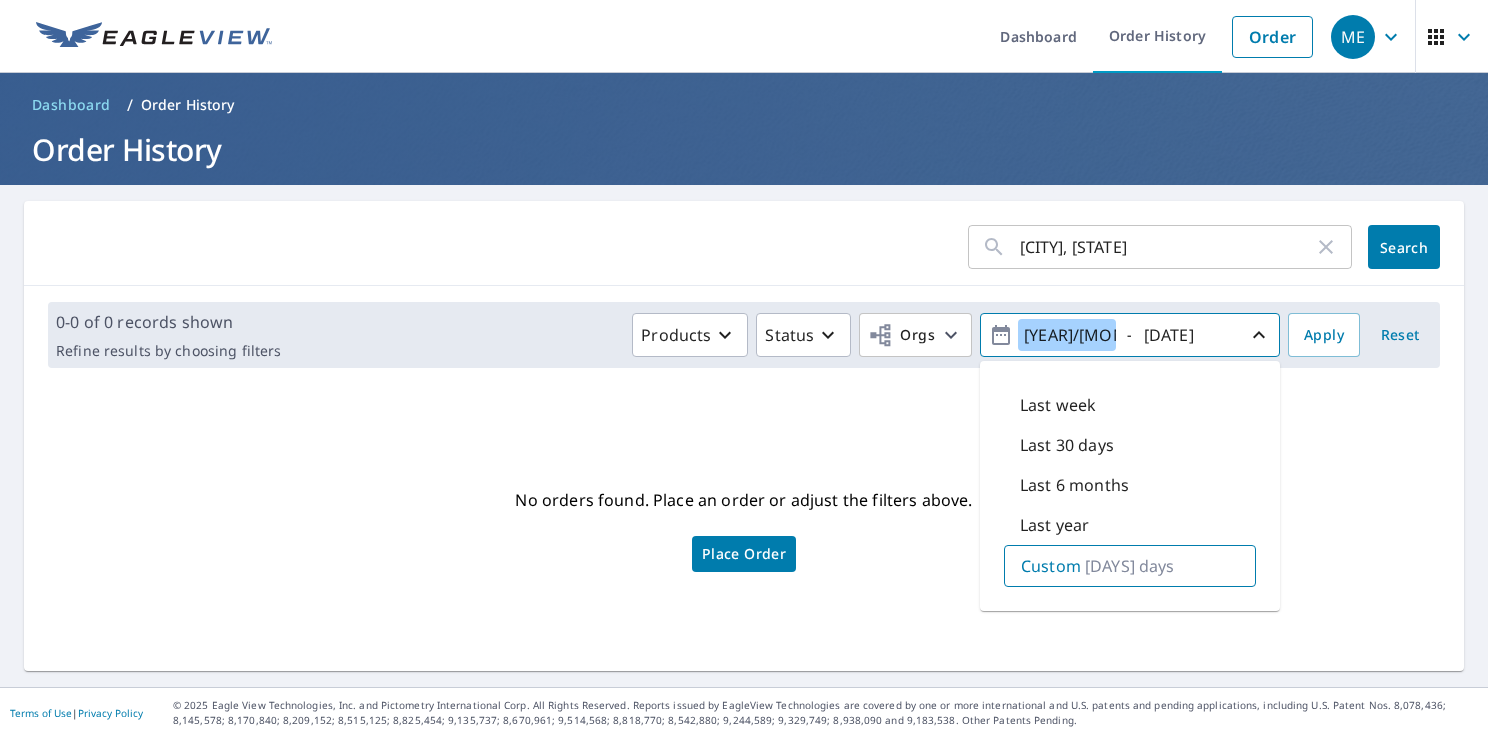 type on "[YEAR]/[MONTH]/[DAY]" 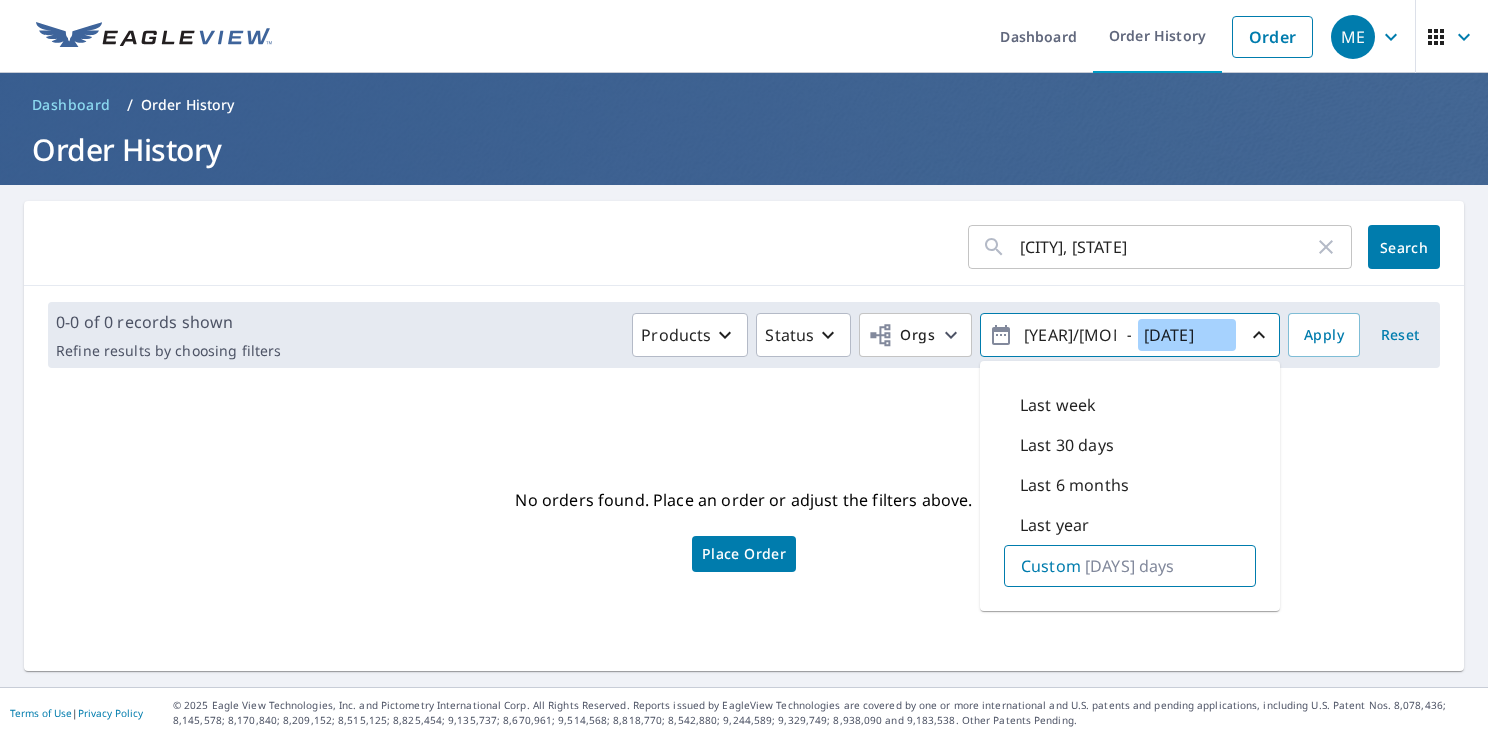 click on "[DATE]" at bounding box center [1187, 335] 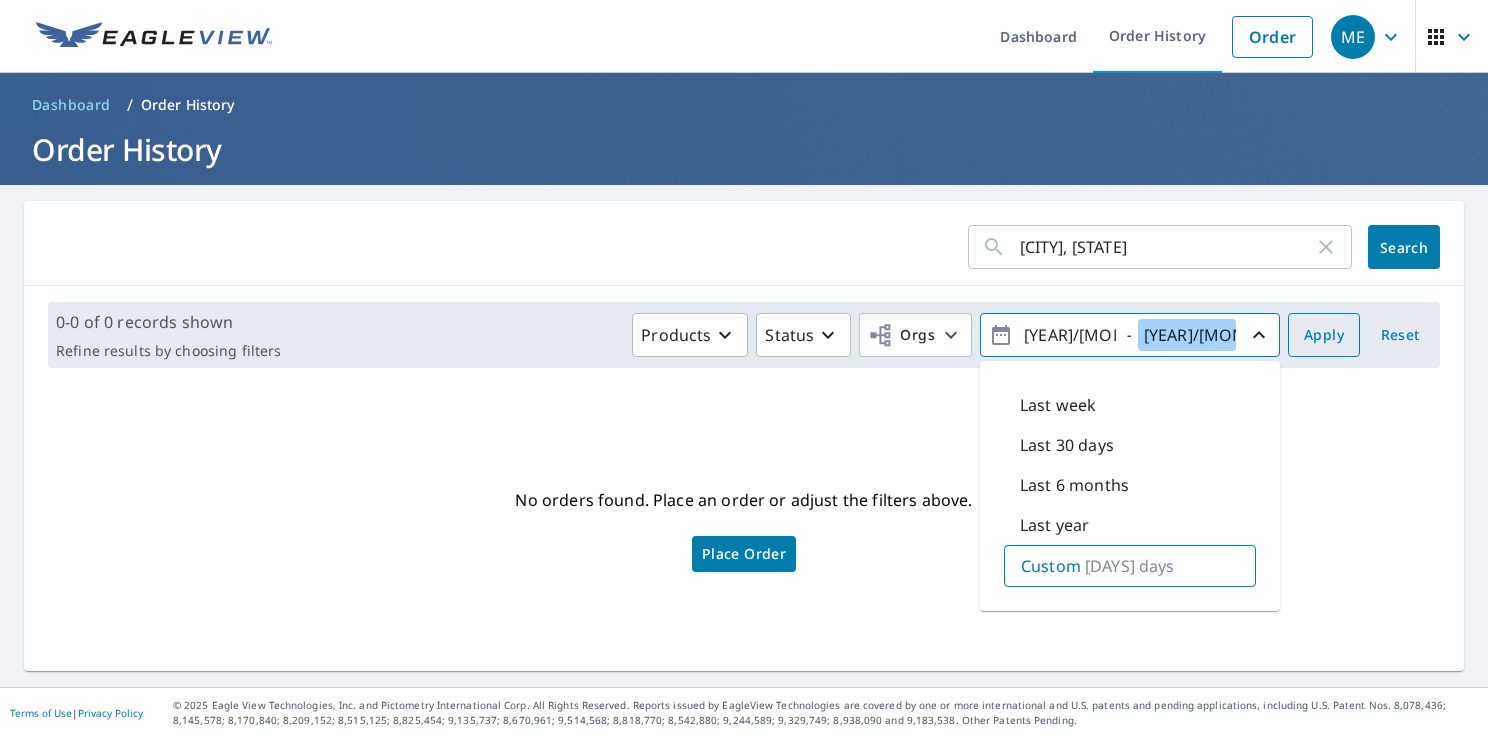 type on "[DATE]" 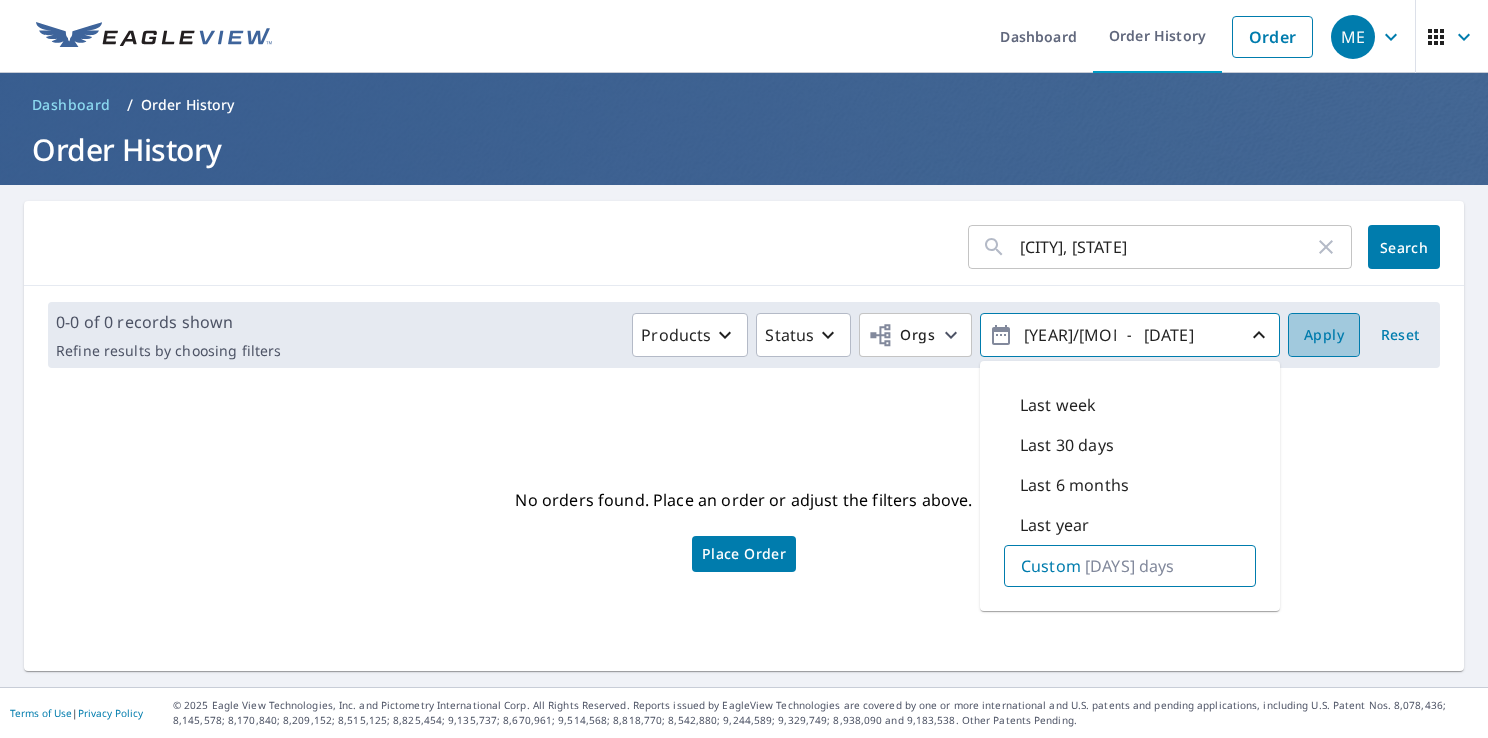 click on "Apply" at bounding box center [1324, 335] 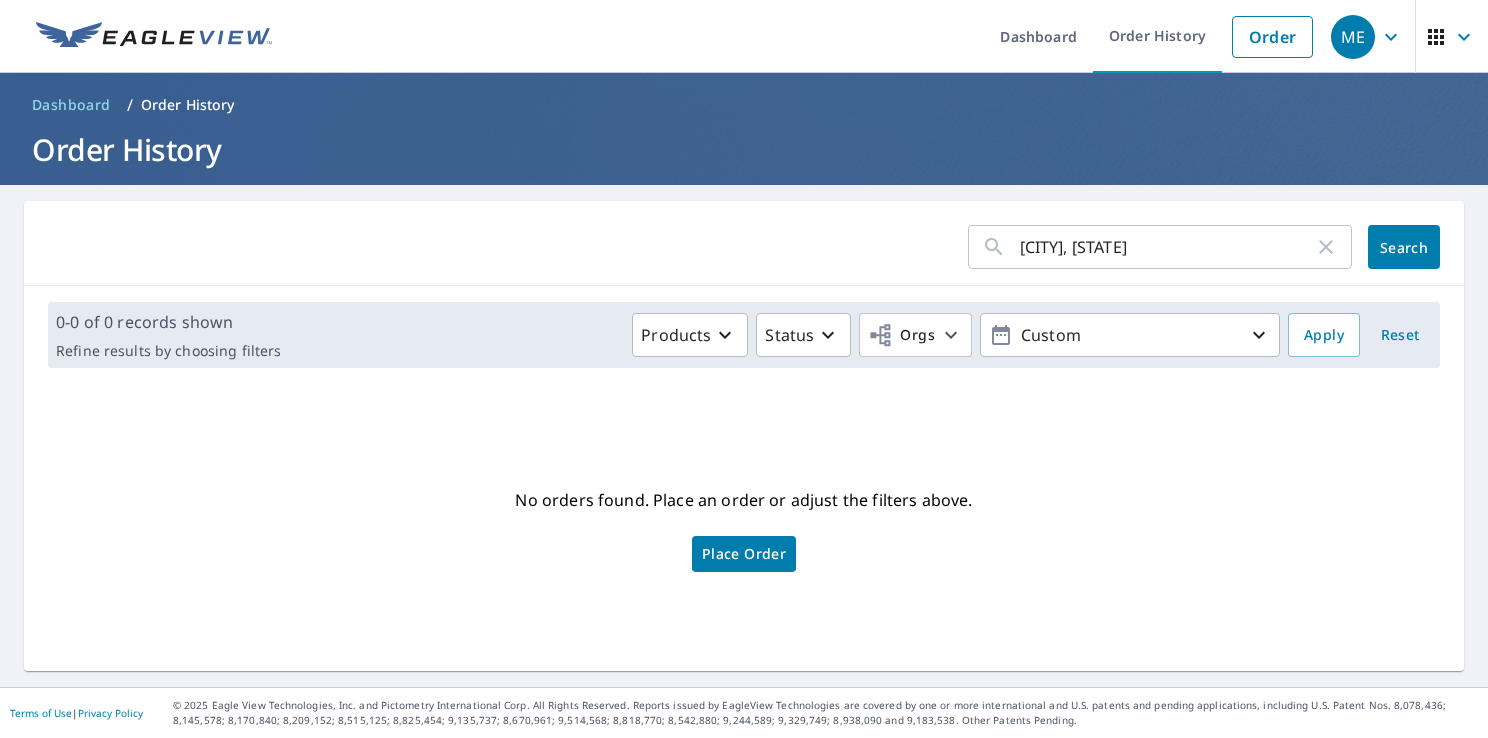 click 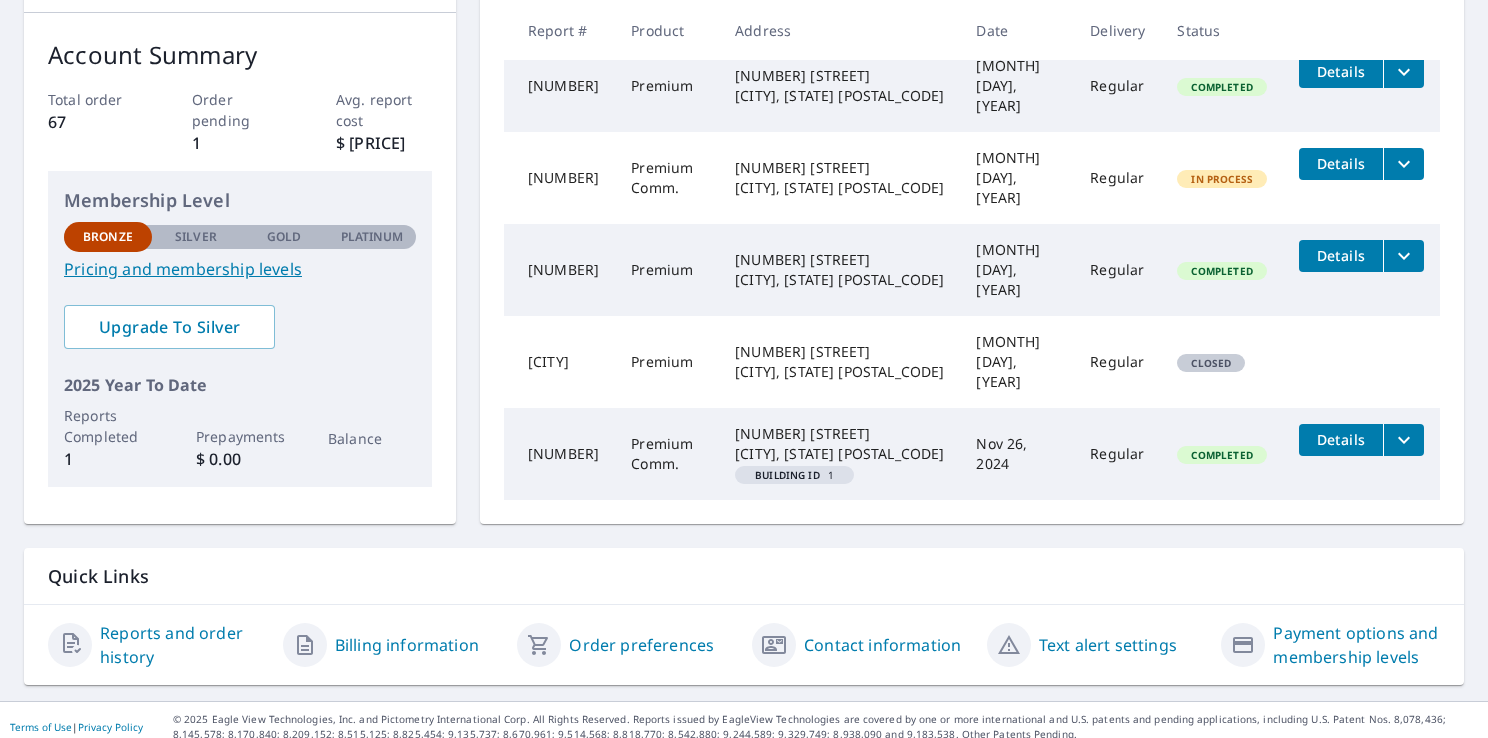 scroll, scrollTop: 0, scrollLeft: 0, axis: both 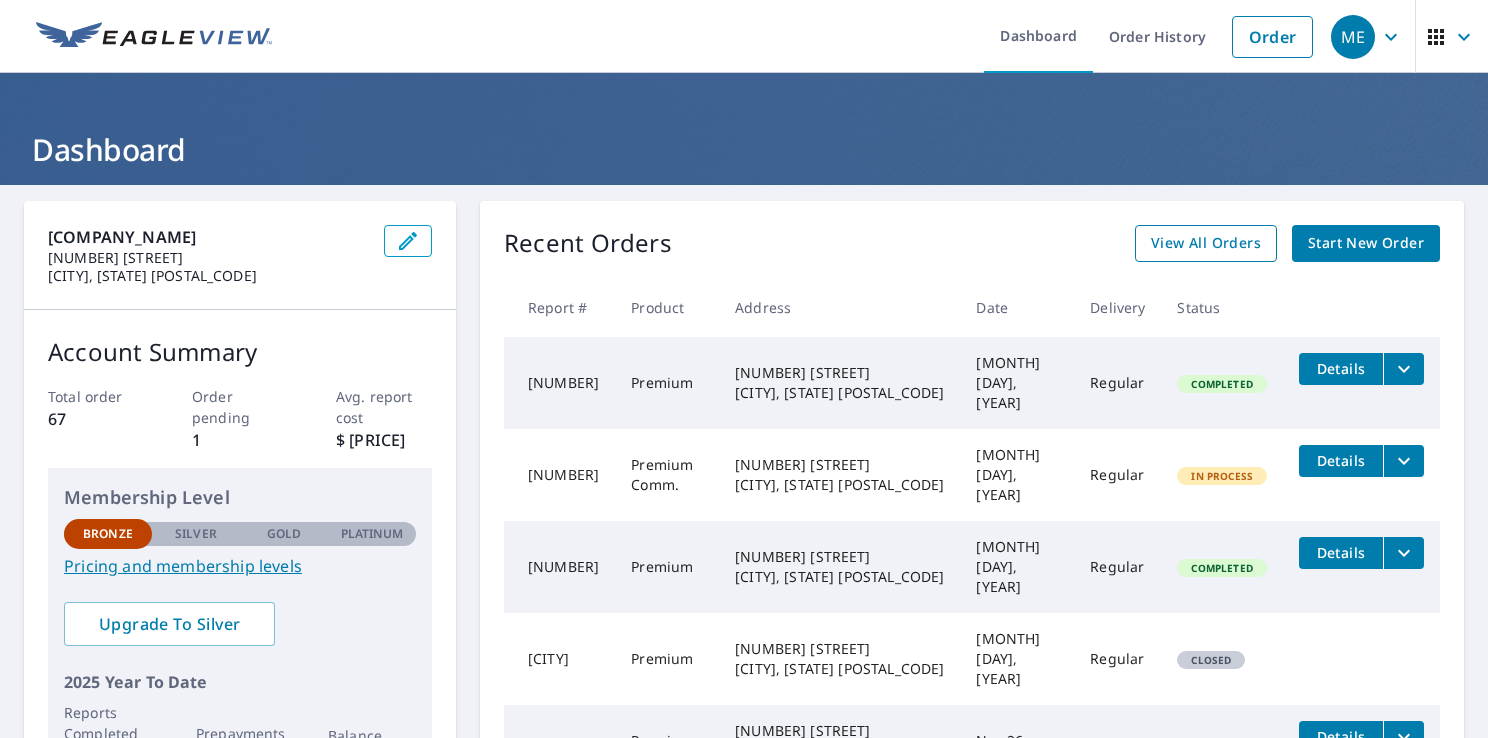 click on "View All Orders" at bounding box center (1206, 243) 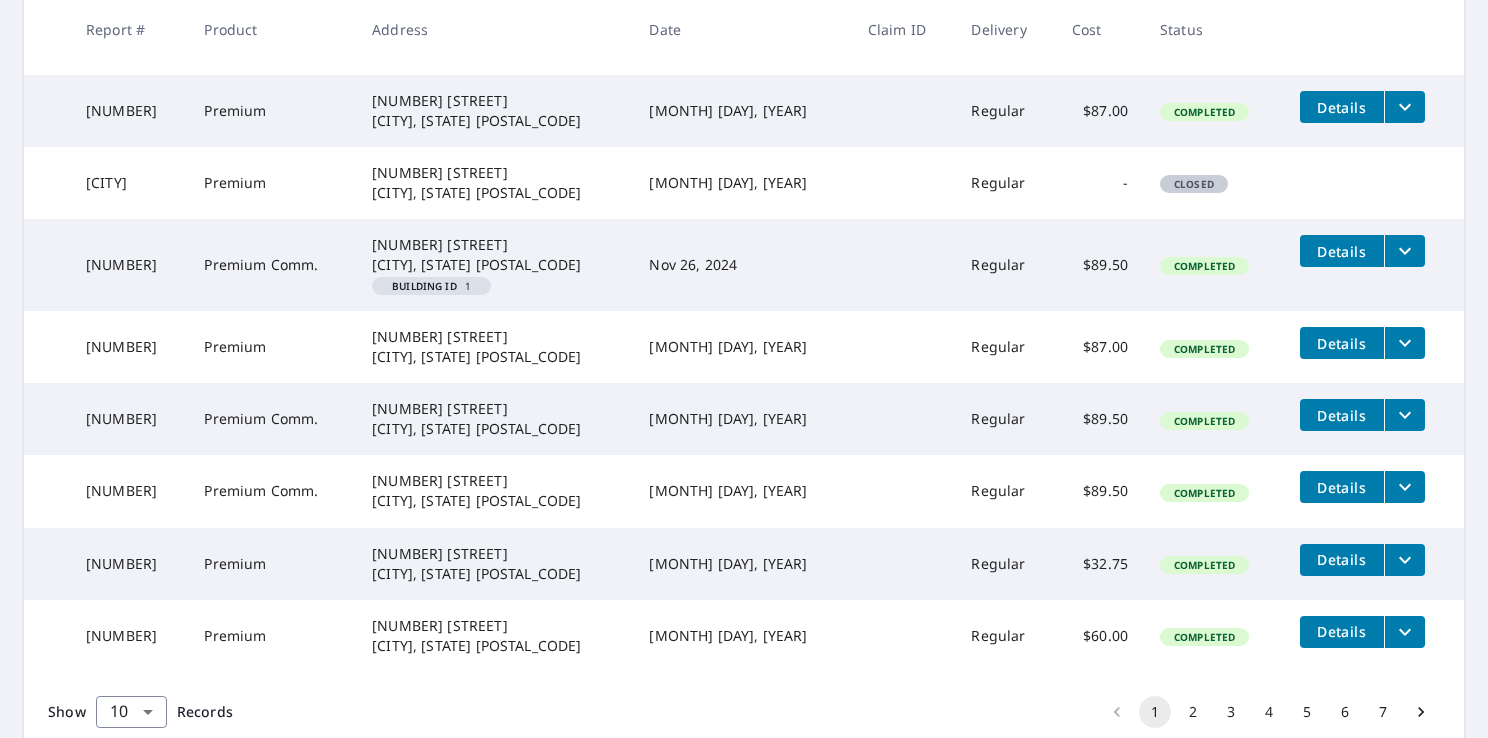 scroll, scrollTop: 592, scrollLeft: 0, axis: vertical 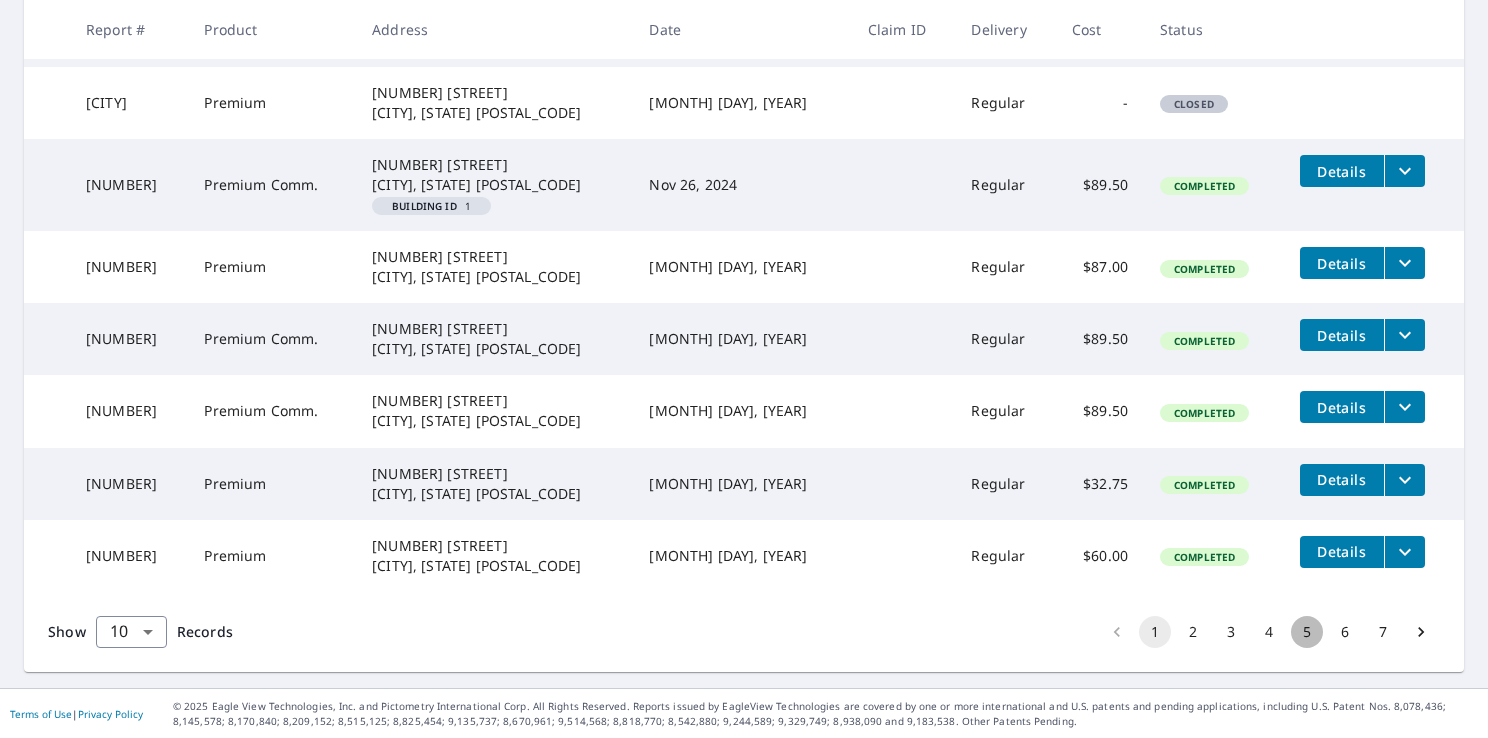 click on "5" at bounding box center (1307, 632) 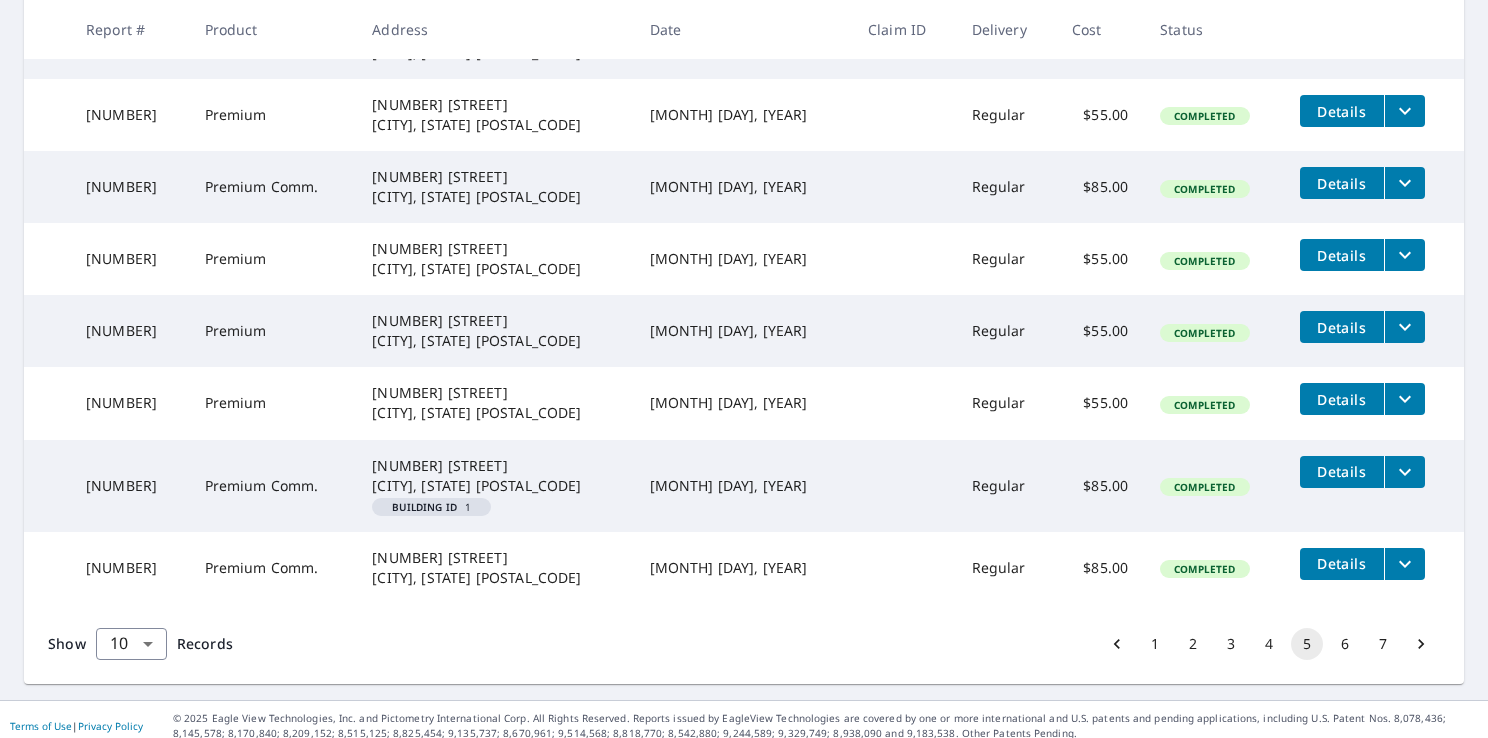 scroll, scrollTop: 612, scrollLeft: 0, axis: vertical 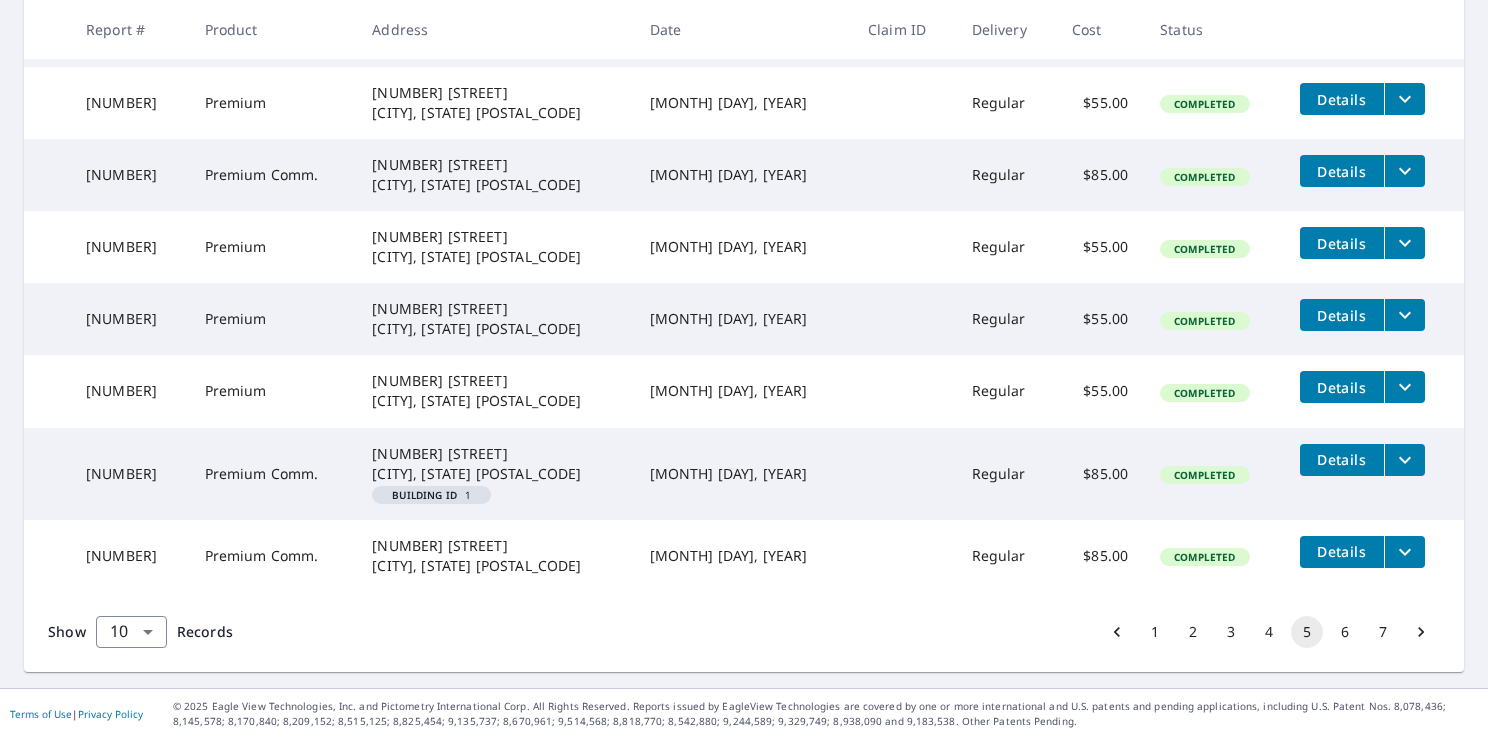 click on "4" at bounding box center [1269, 632] 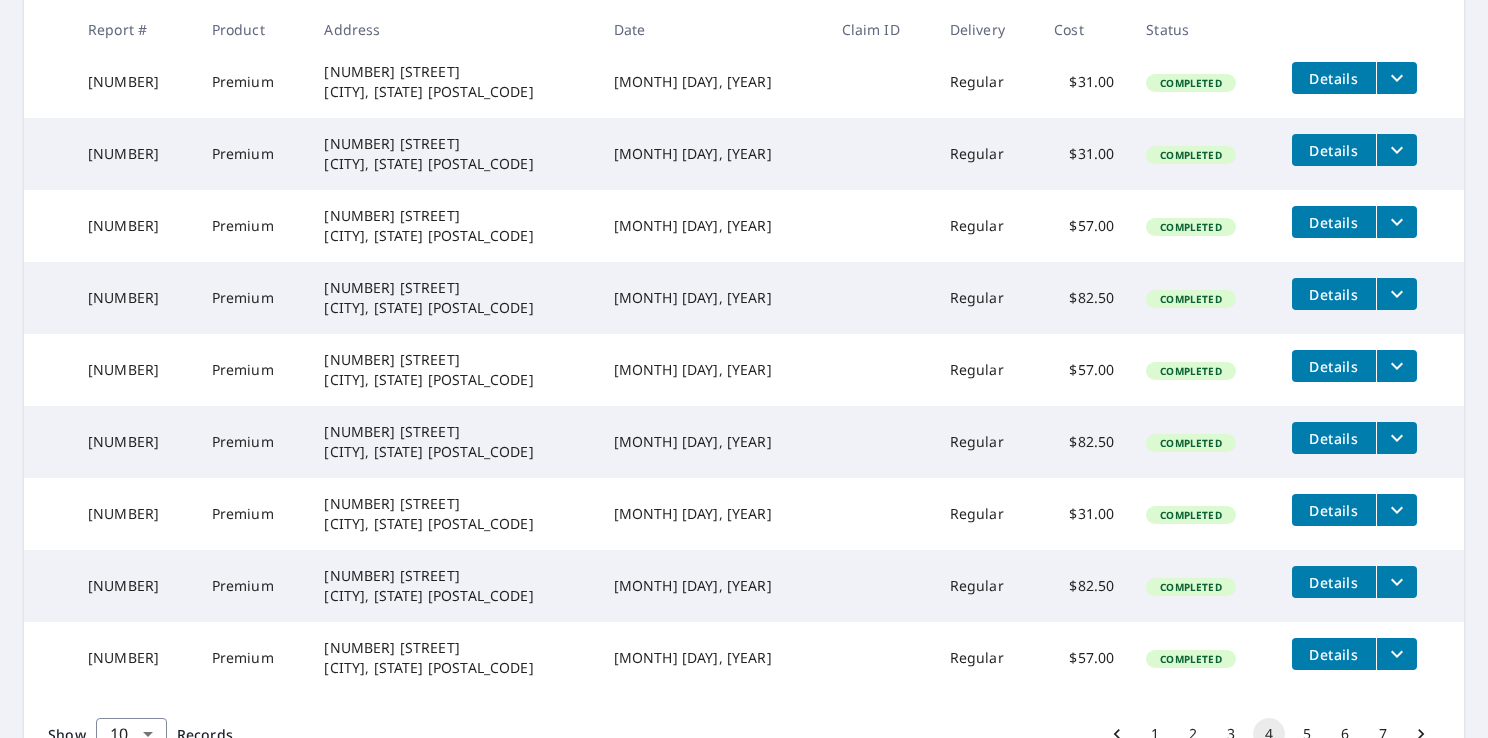 scroll, scrollTop: 500, scrollLeft: 0, axis: vertical 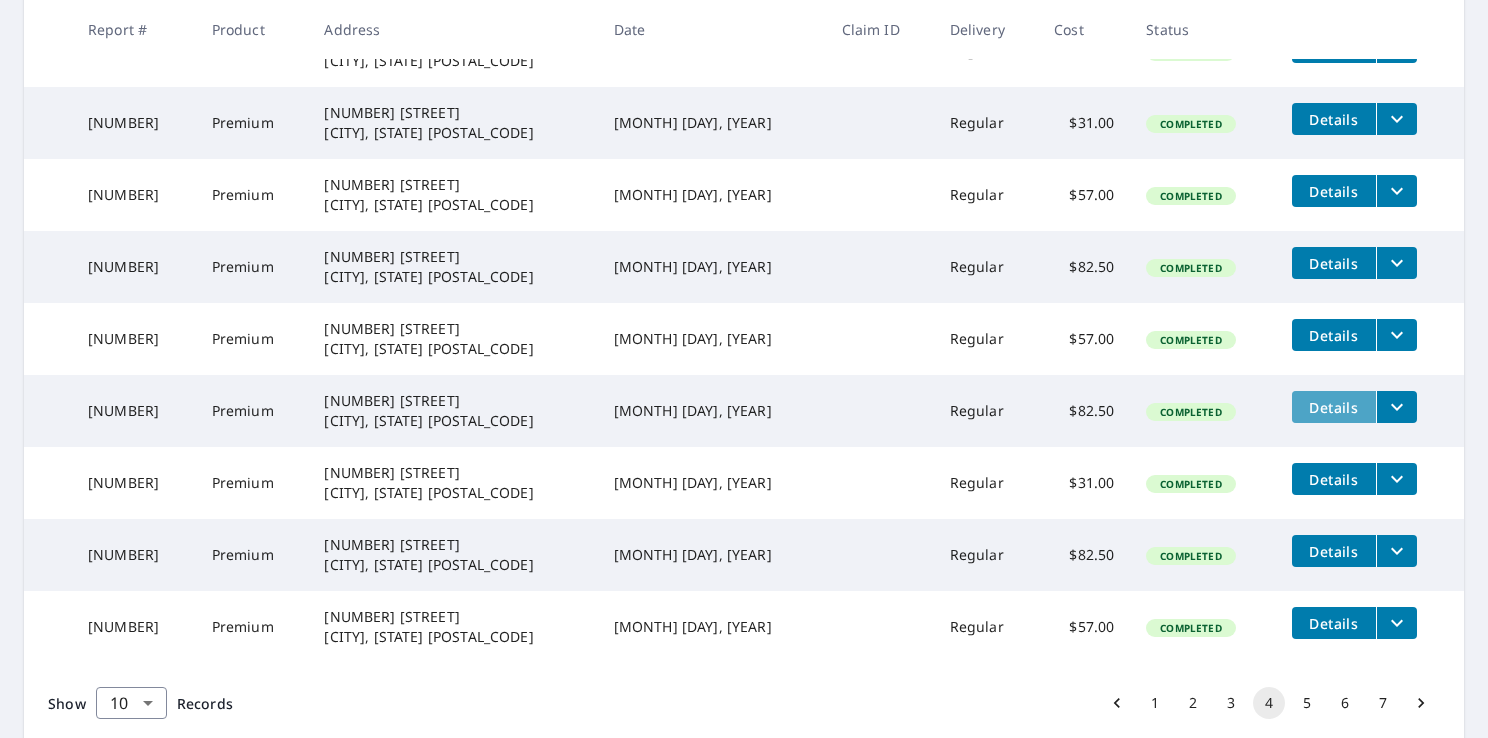 click on "Details" at bounding box center [1334, 407] 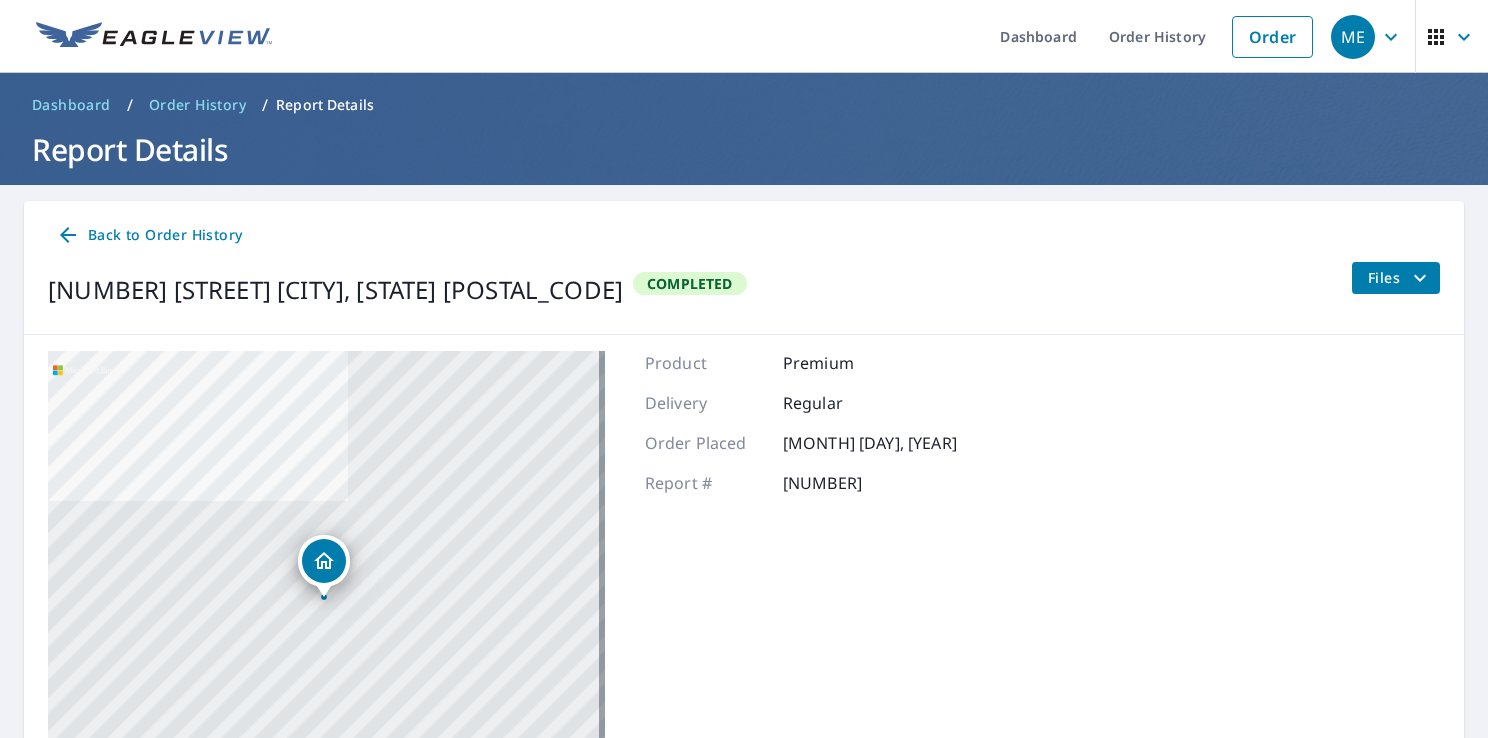 scroll, scrollTop: 0, scrollLeft: 0, axis: both 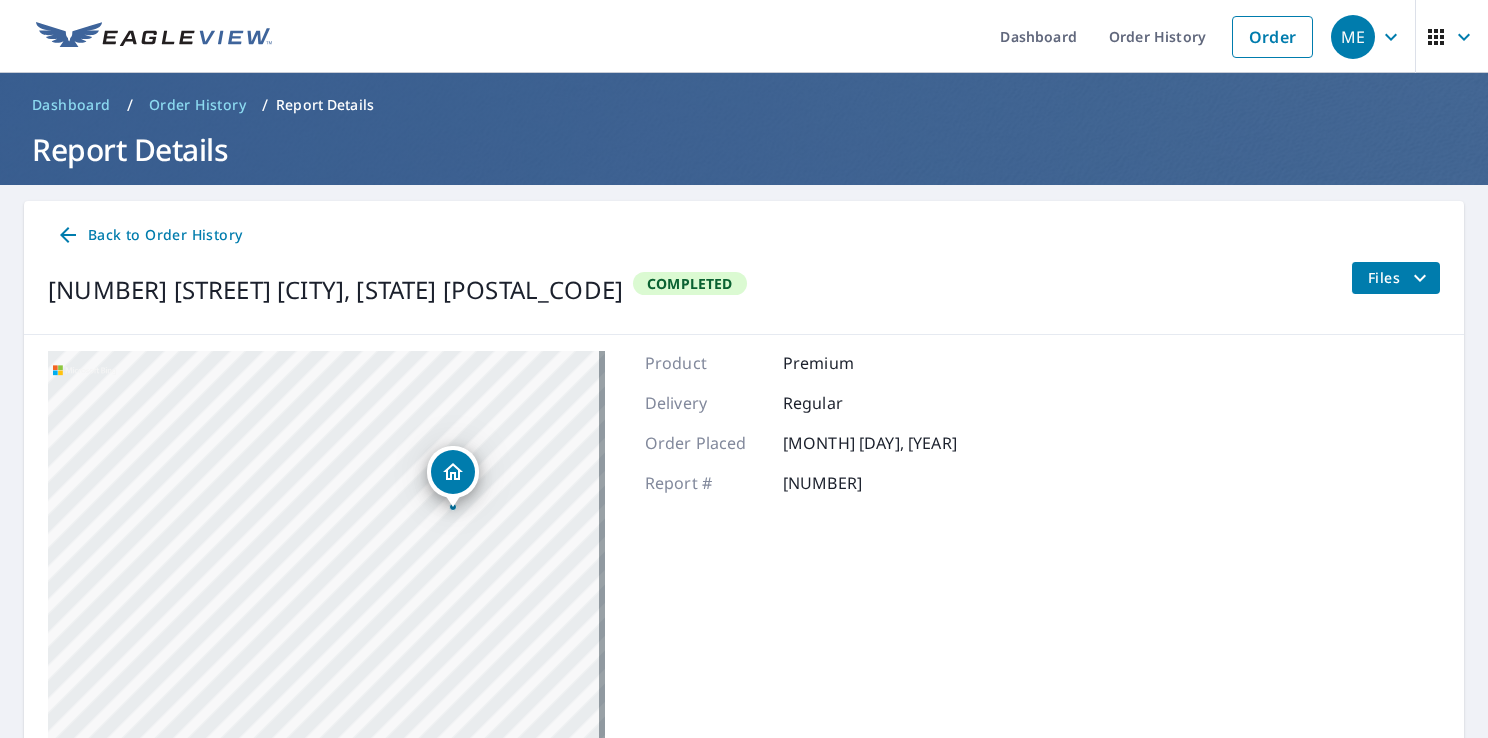 click on "Files" at bounding box center [1400, 278] 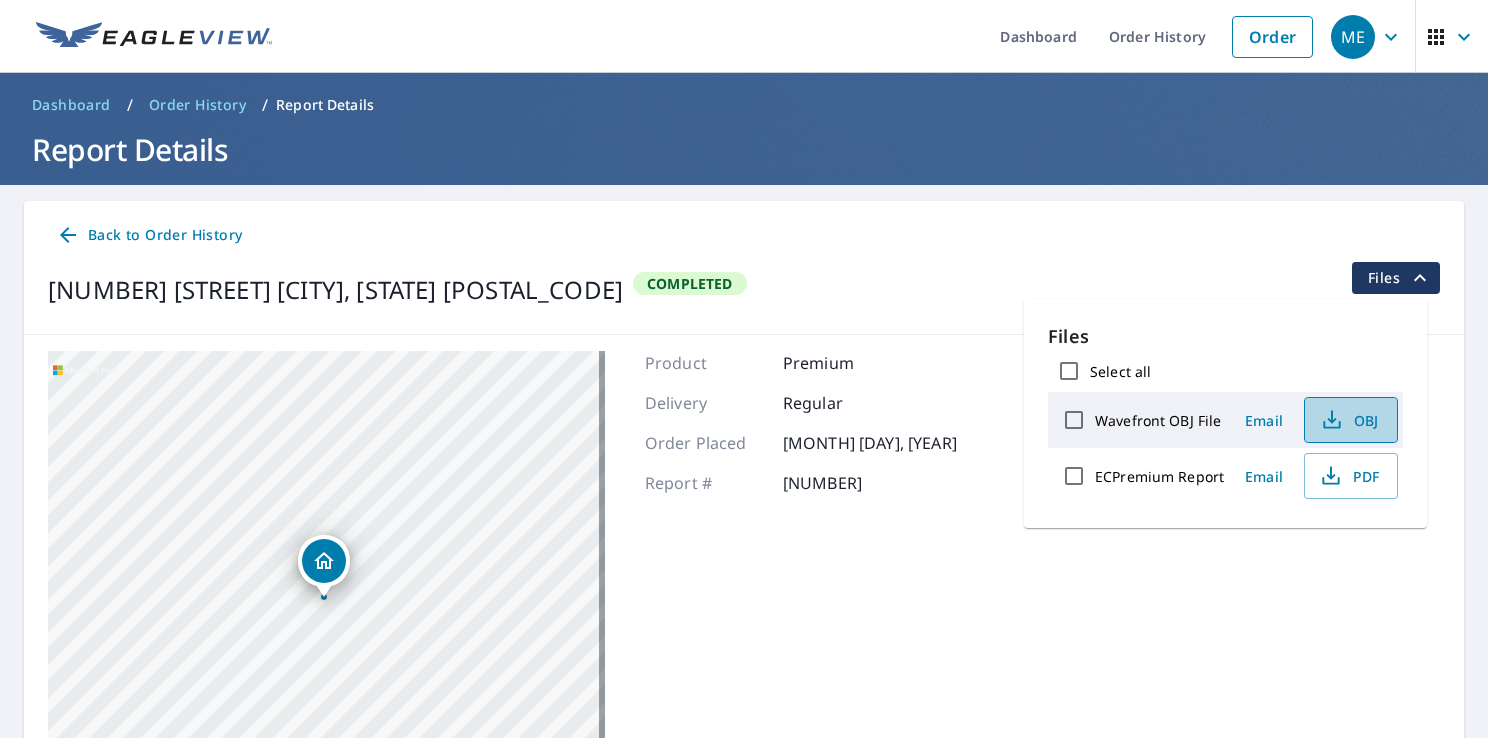 click on "OBJ" at bounding box center [1349, 420] 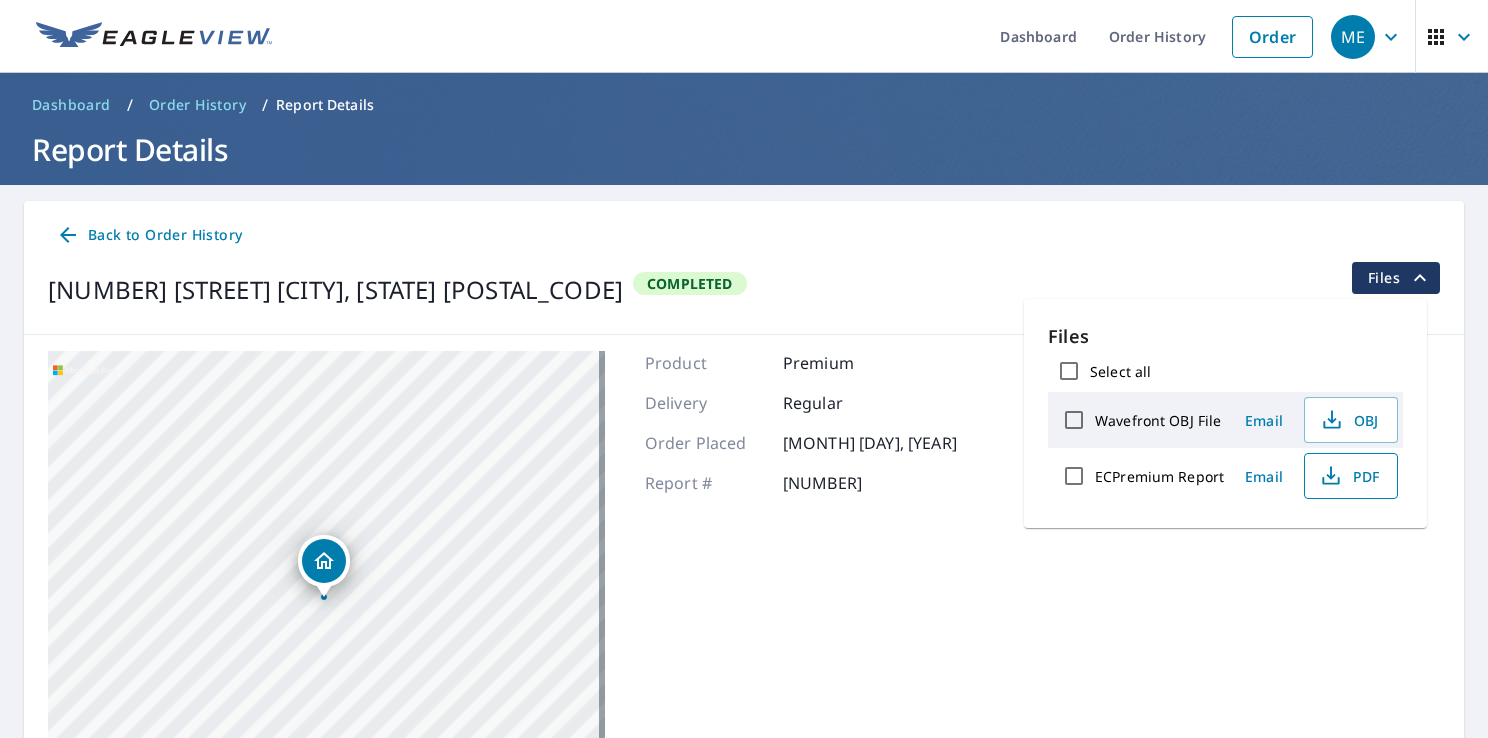 click 